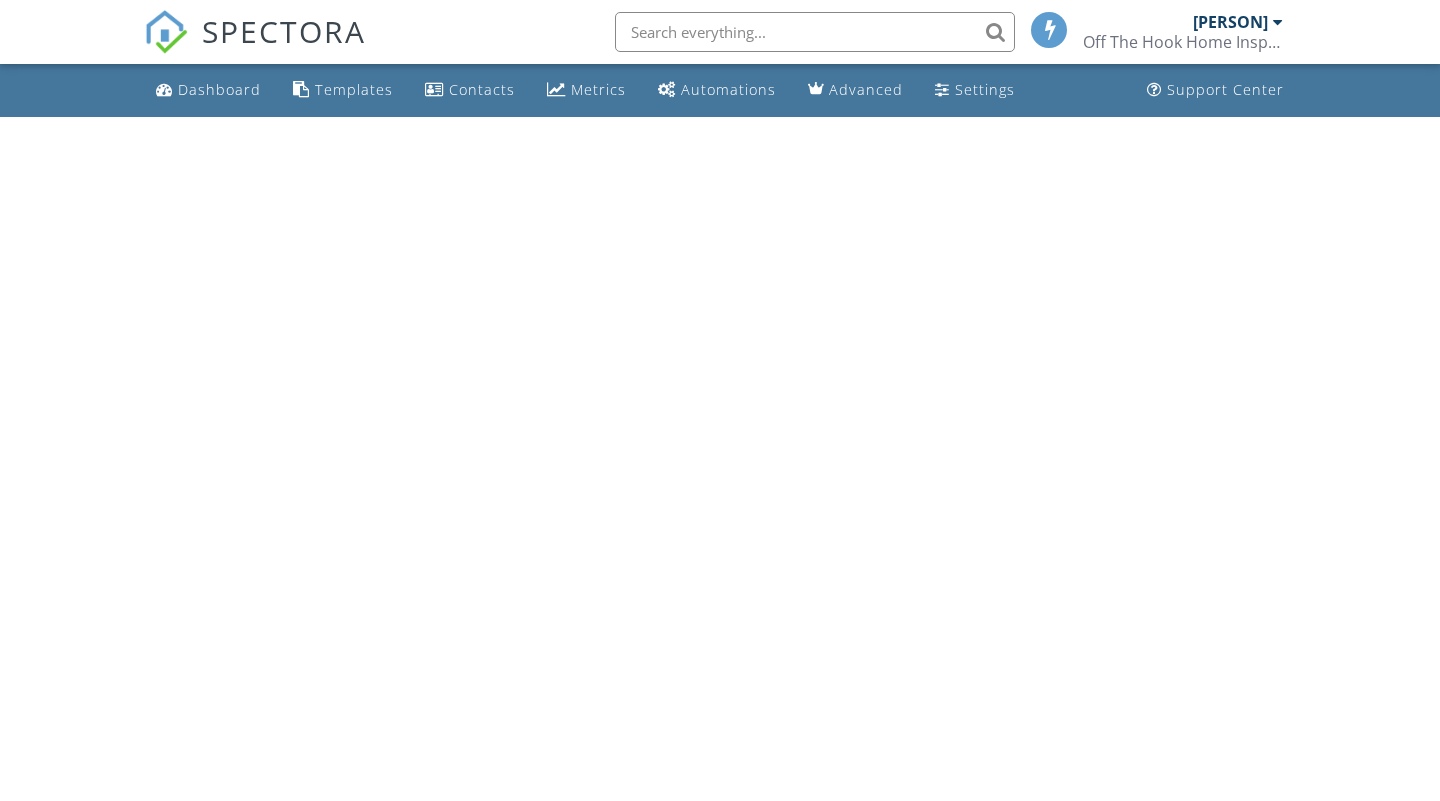 scroll, scrollTop: 0, scrollLeft: 0, axis: both 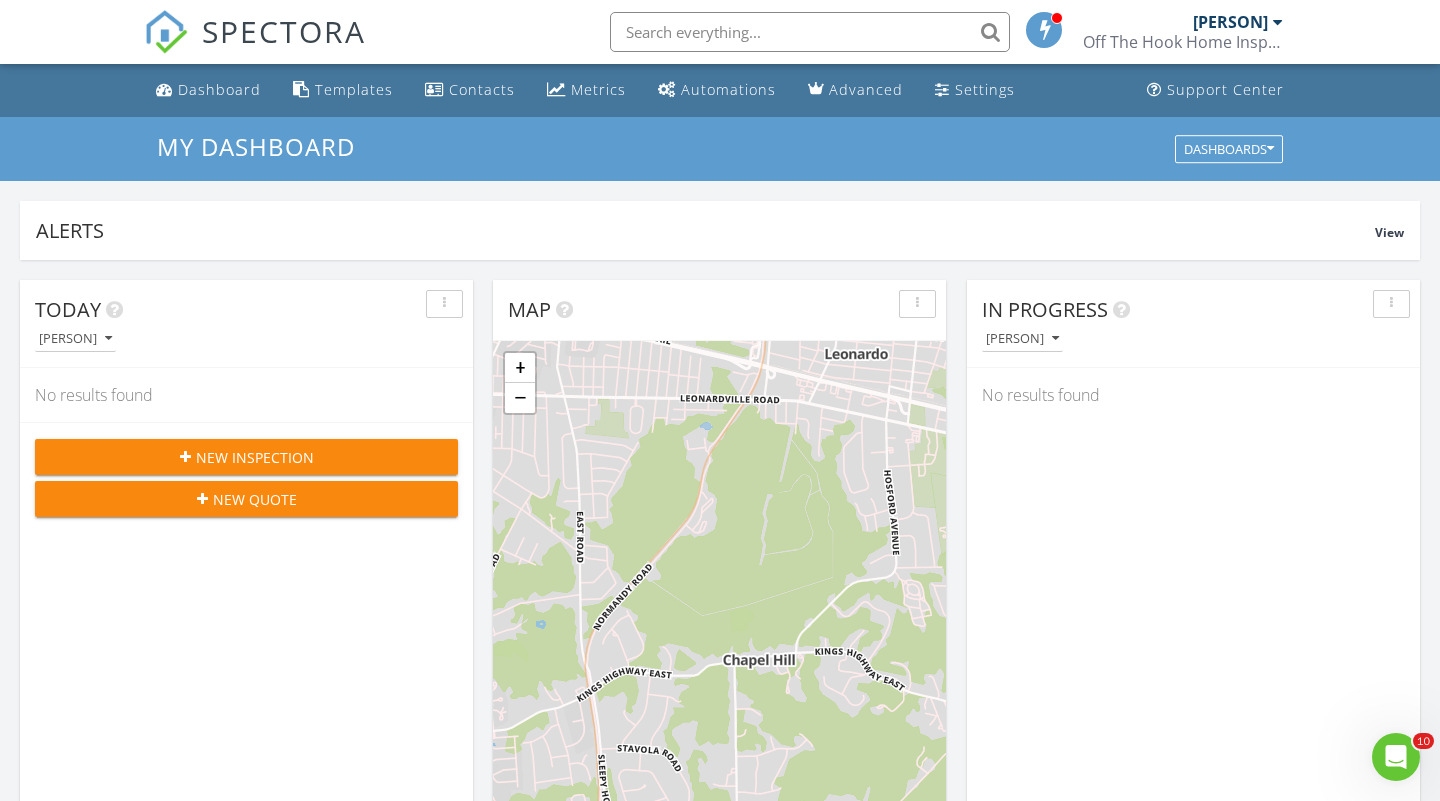 click on "New Inspection" at bounding box center [255, 457] 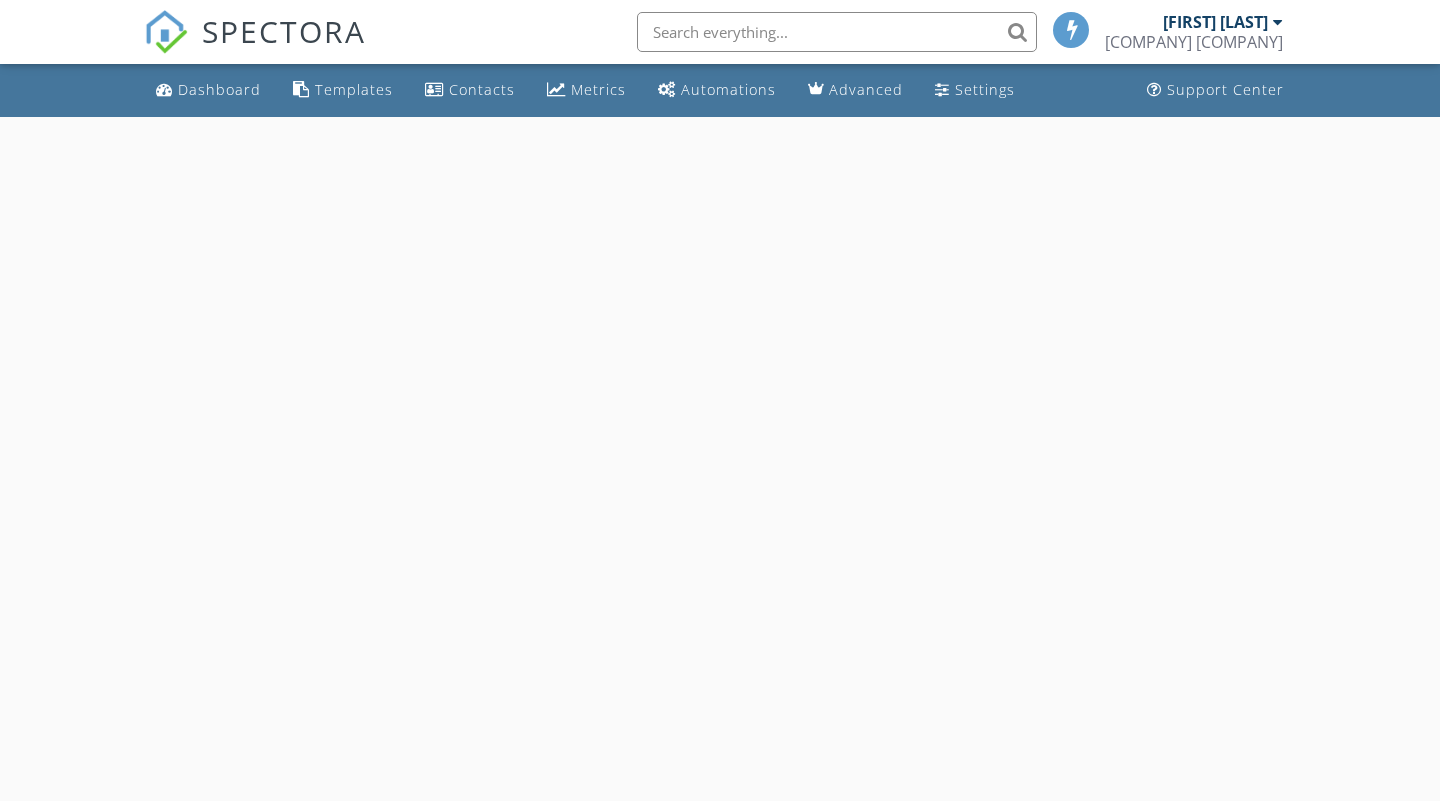 scroll, scrollTop: 0, scrollLeft: 0, axis: both 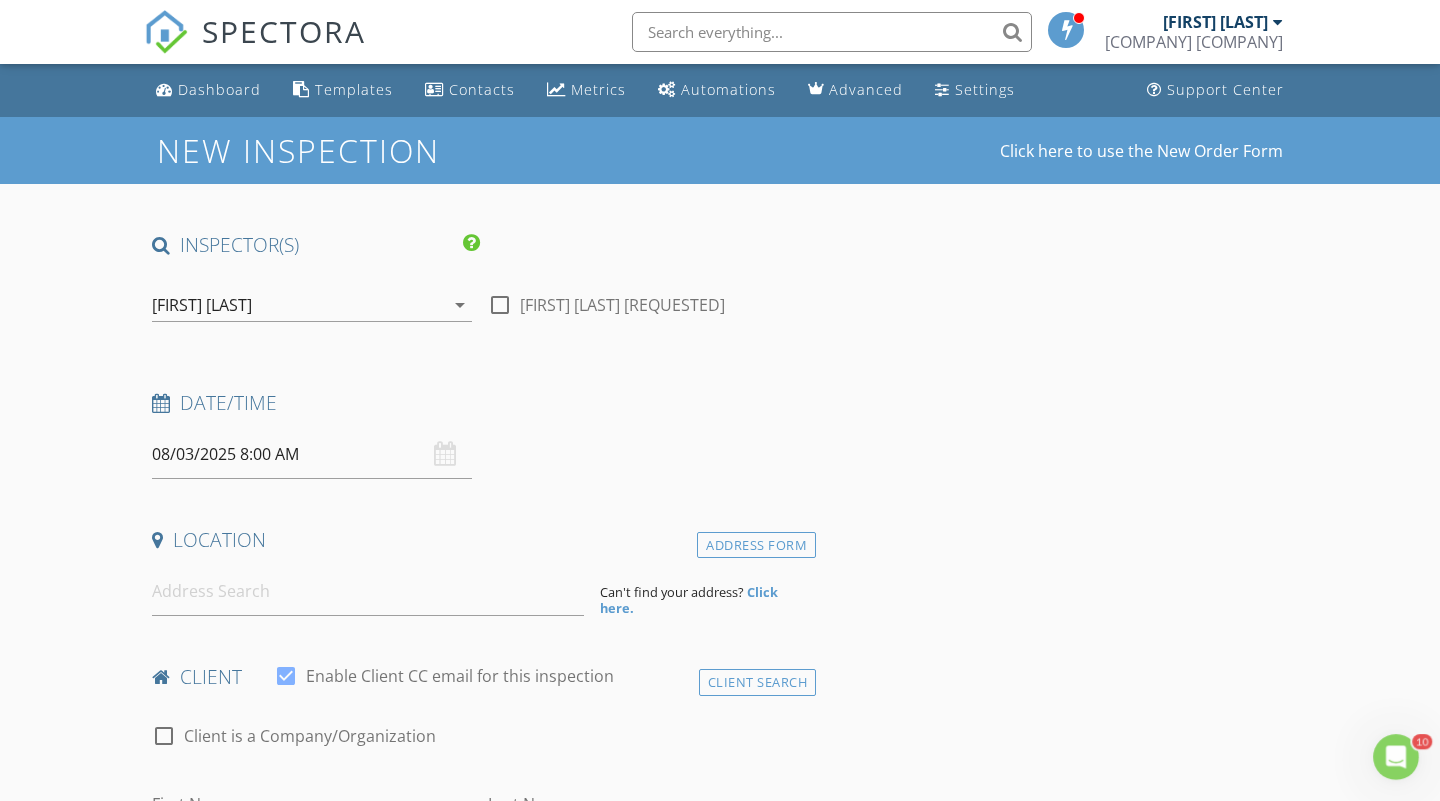 click on "08/03/2025 8:00 AM" at bounding box center (312, 454) 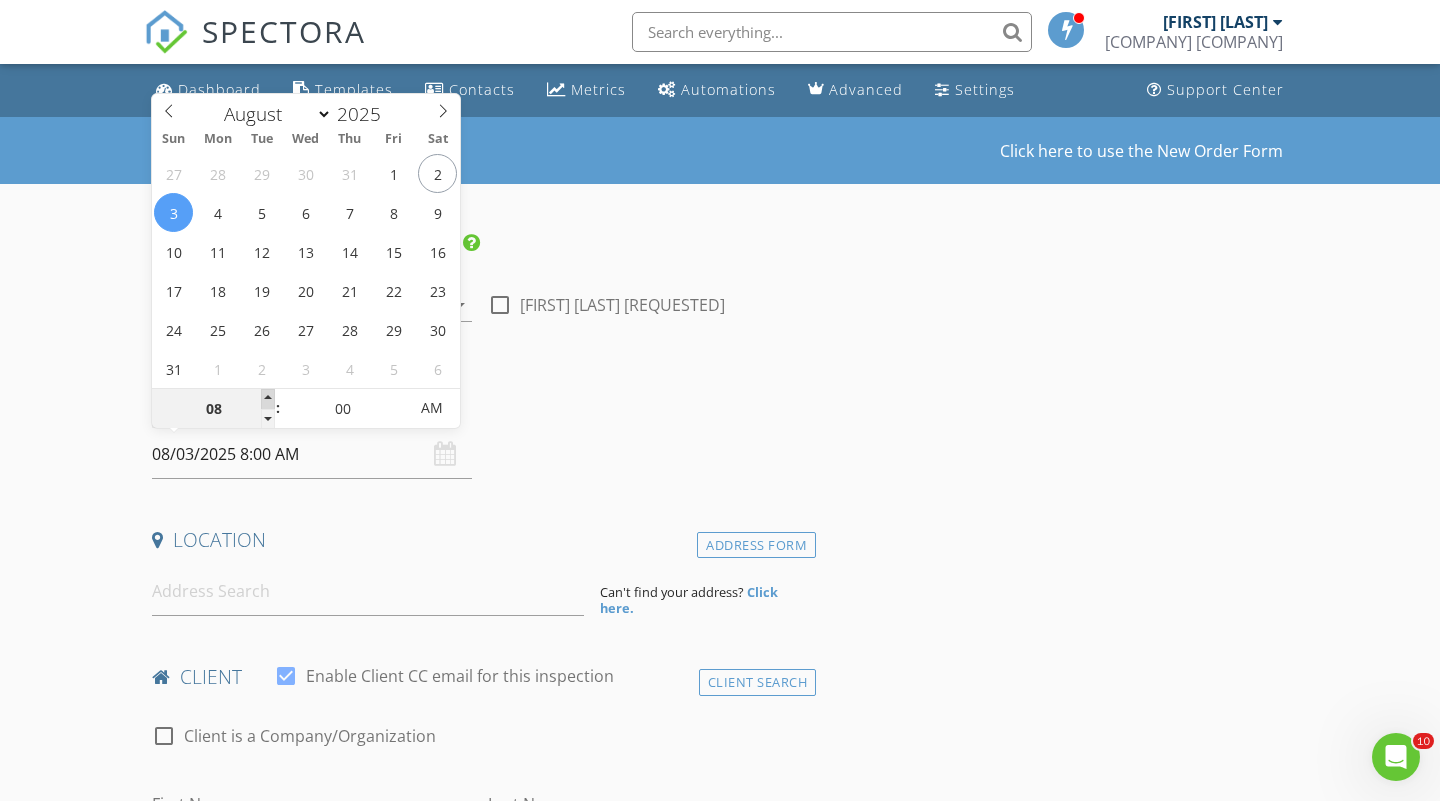 type on "09" 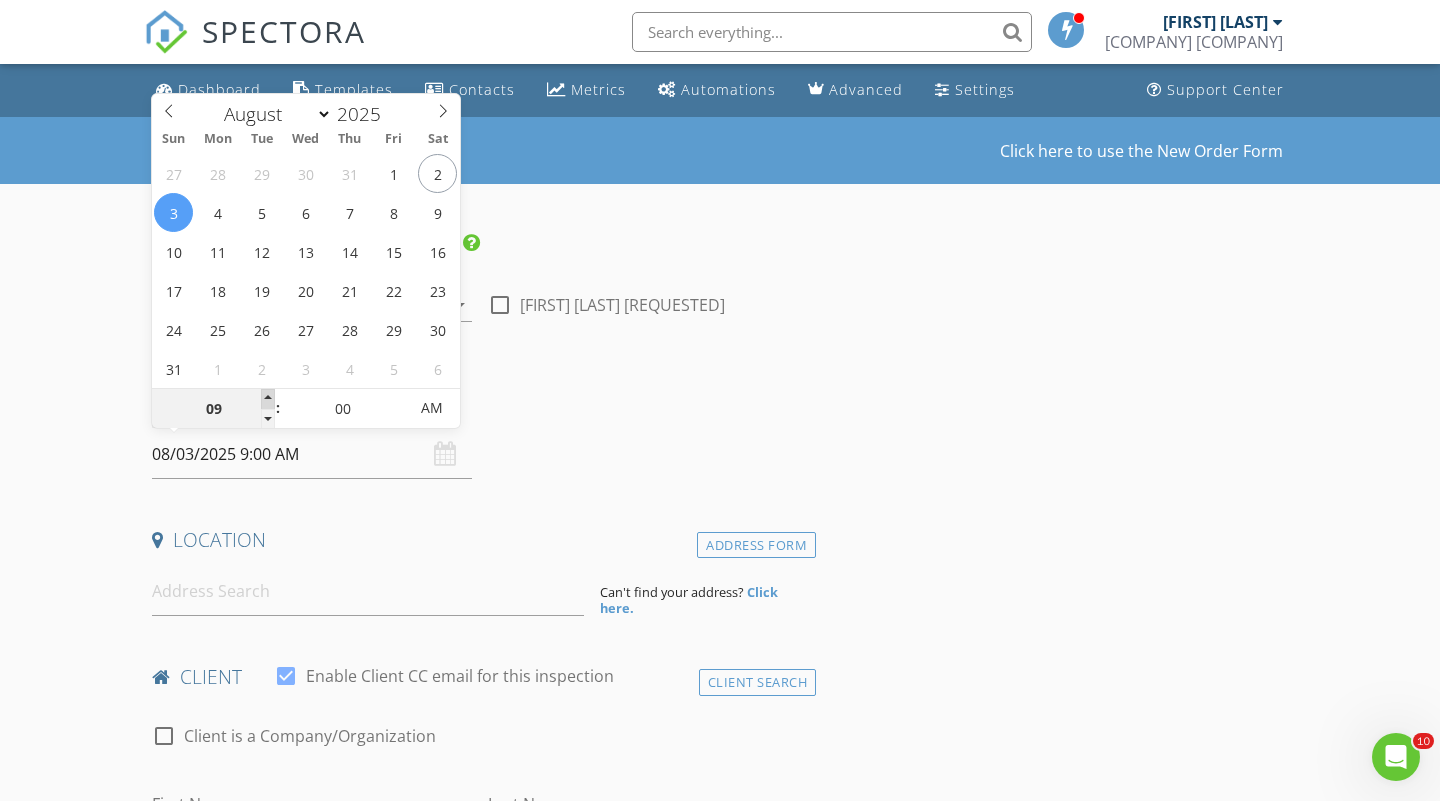 click at bounding box center [268, 399] 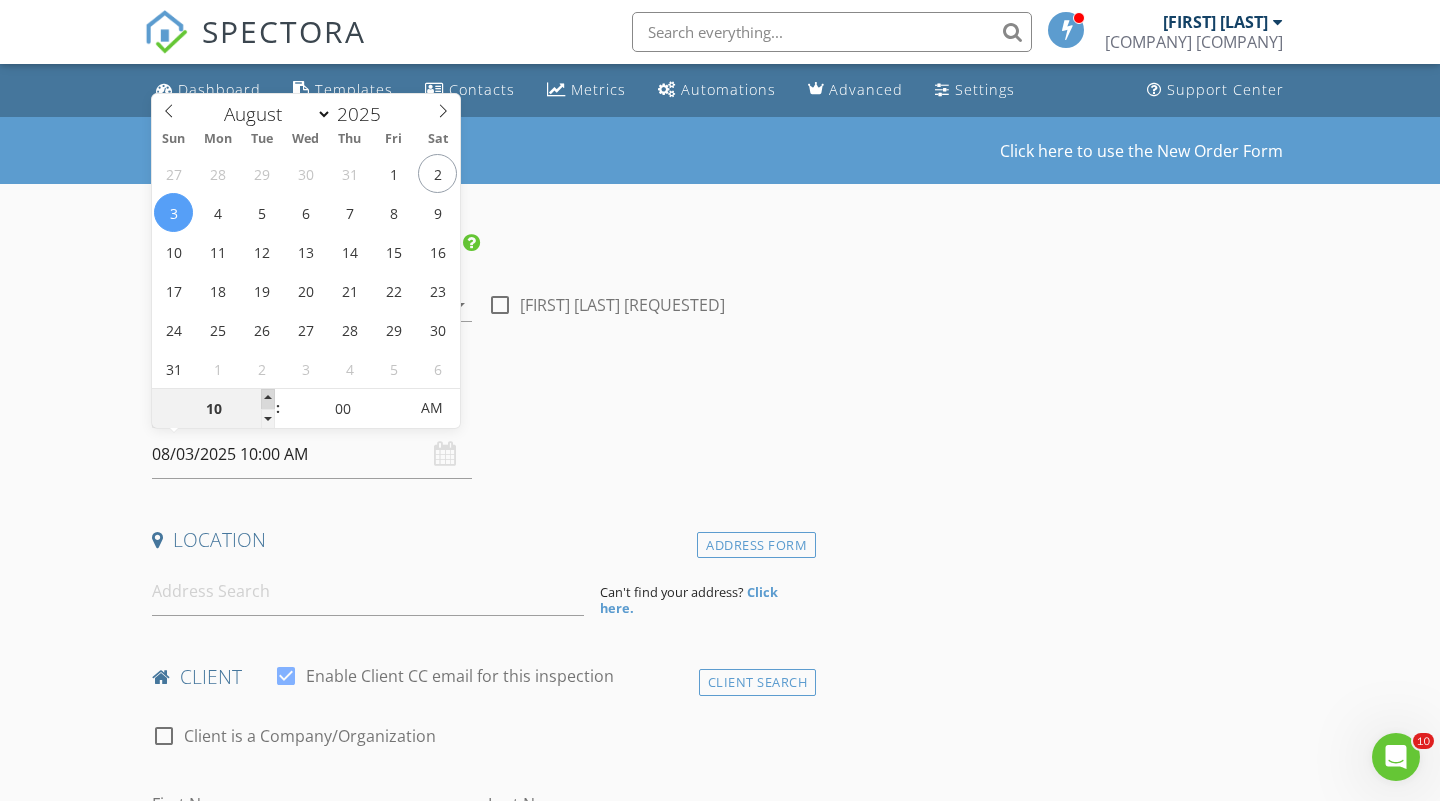 click at bounding box center [268, 399] 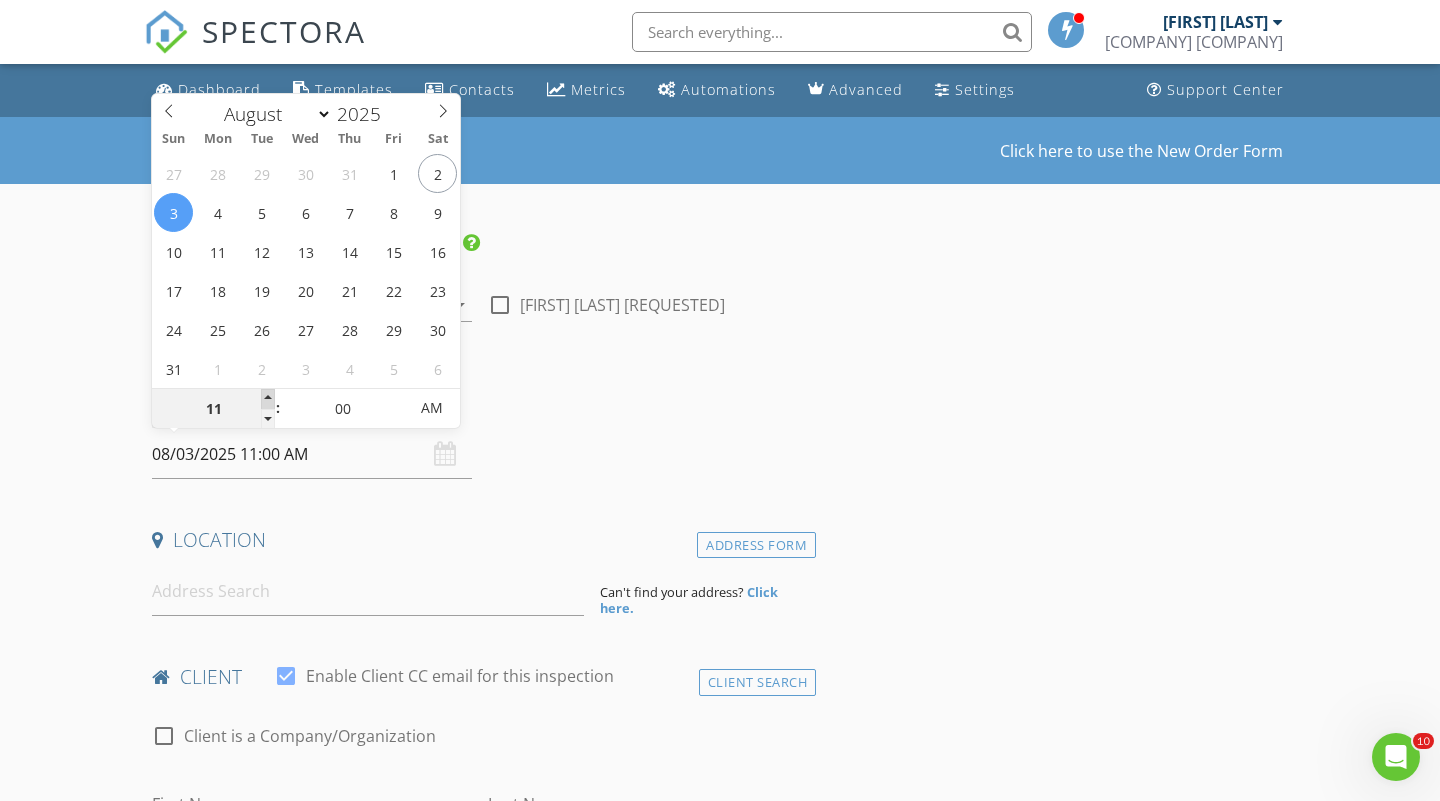 click at bounding box center [268, 399] 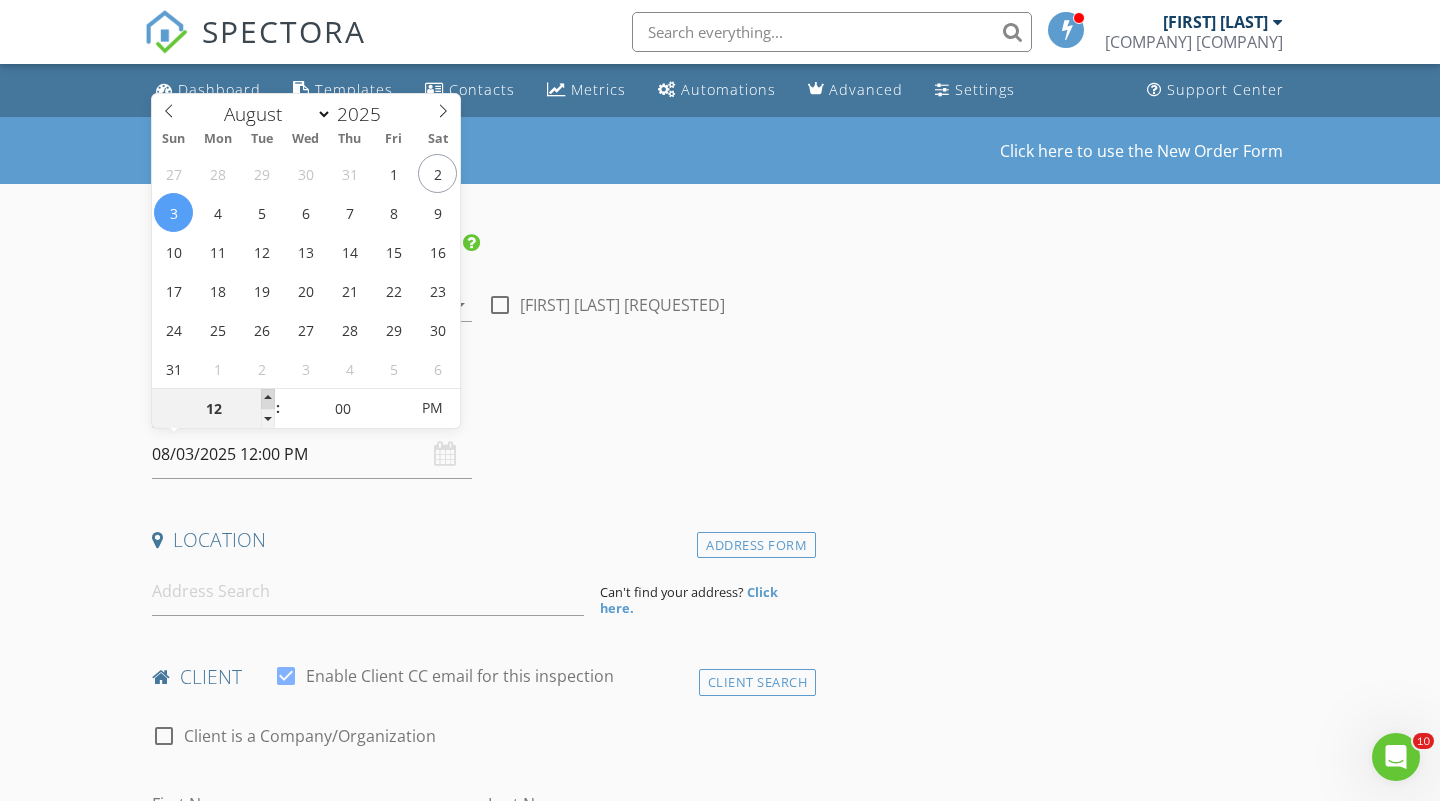 click at bounding box center [268, 399] 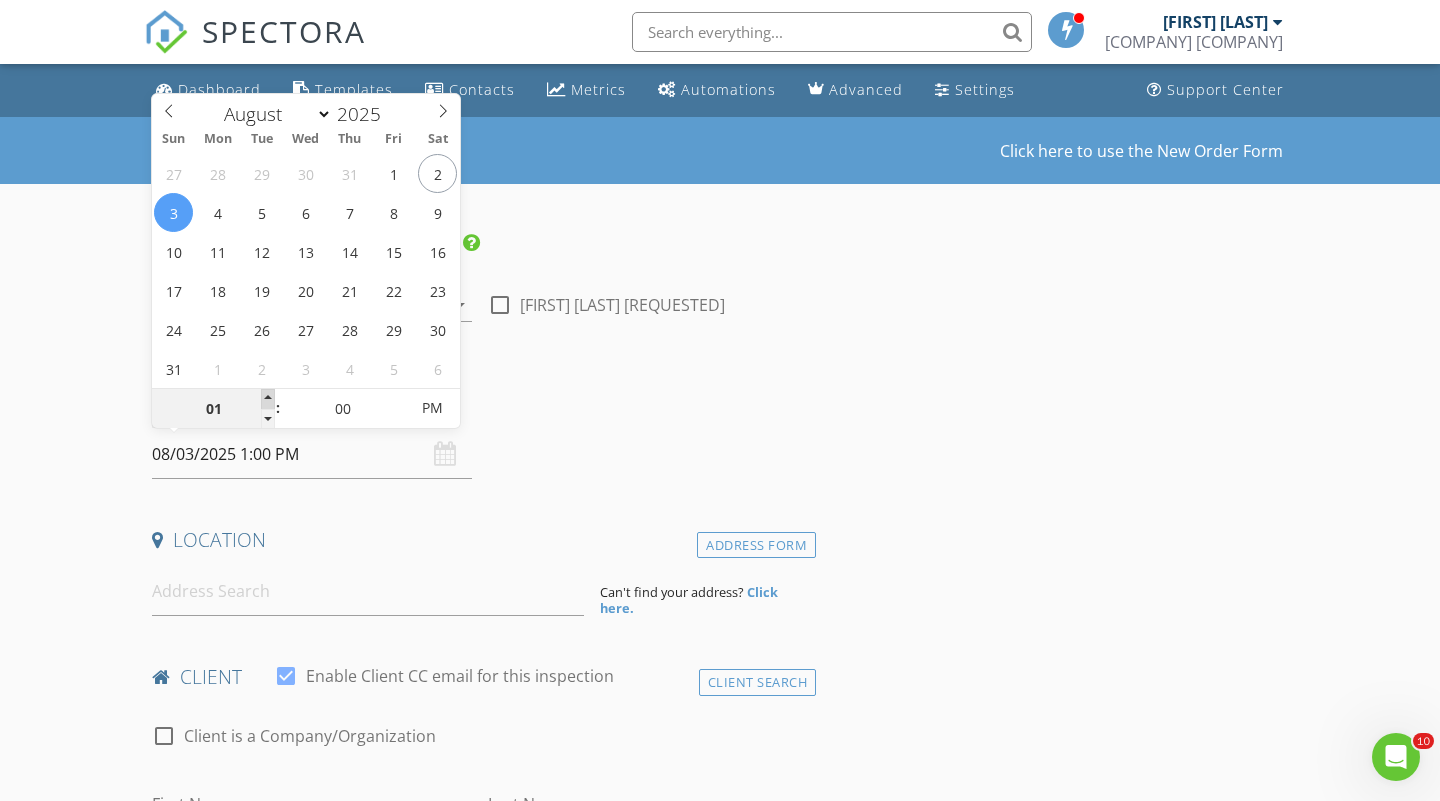 click at bounding box center (268, 399) 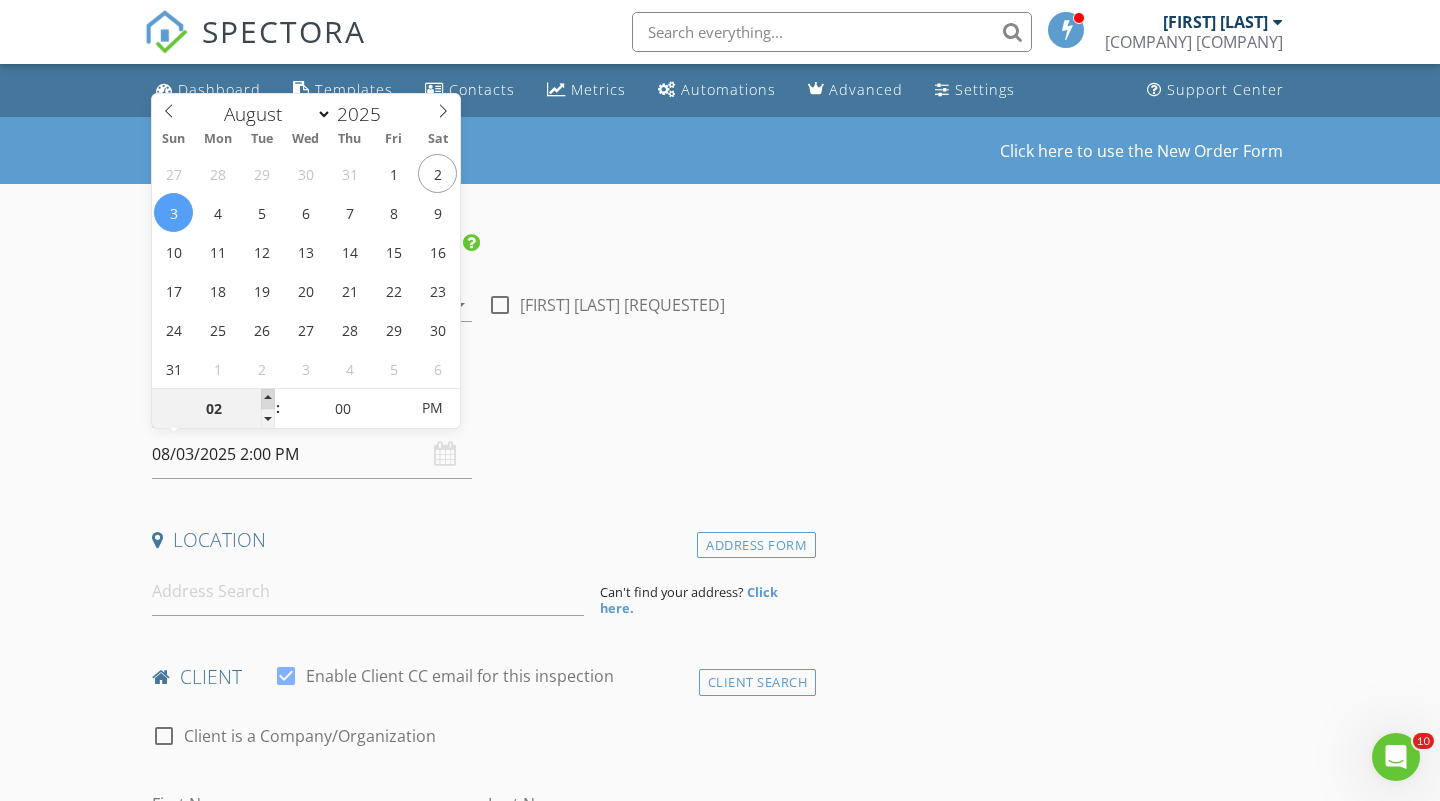 click at bounding box center [268, 399] 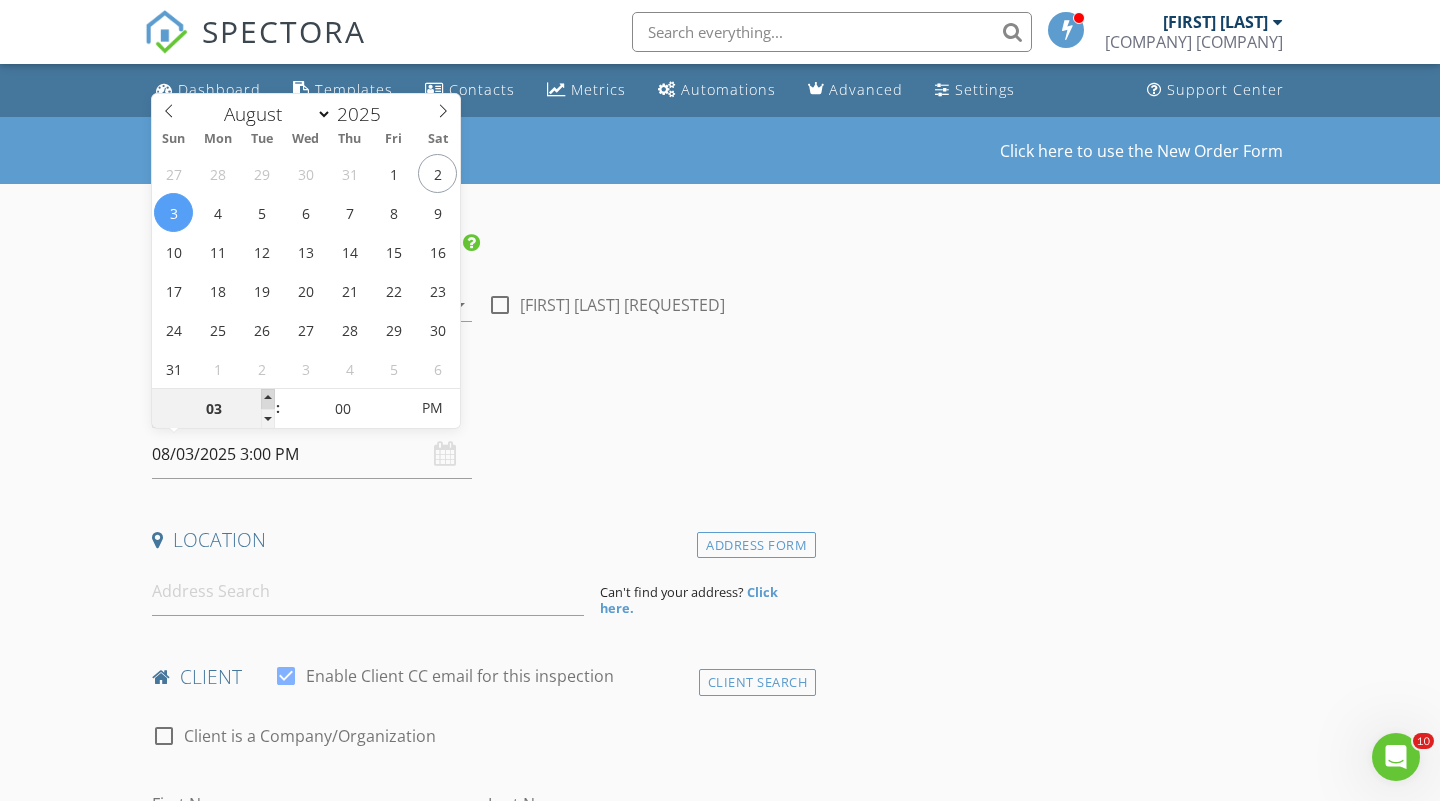 click at bounding box center [268, 399] 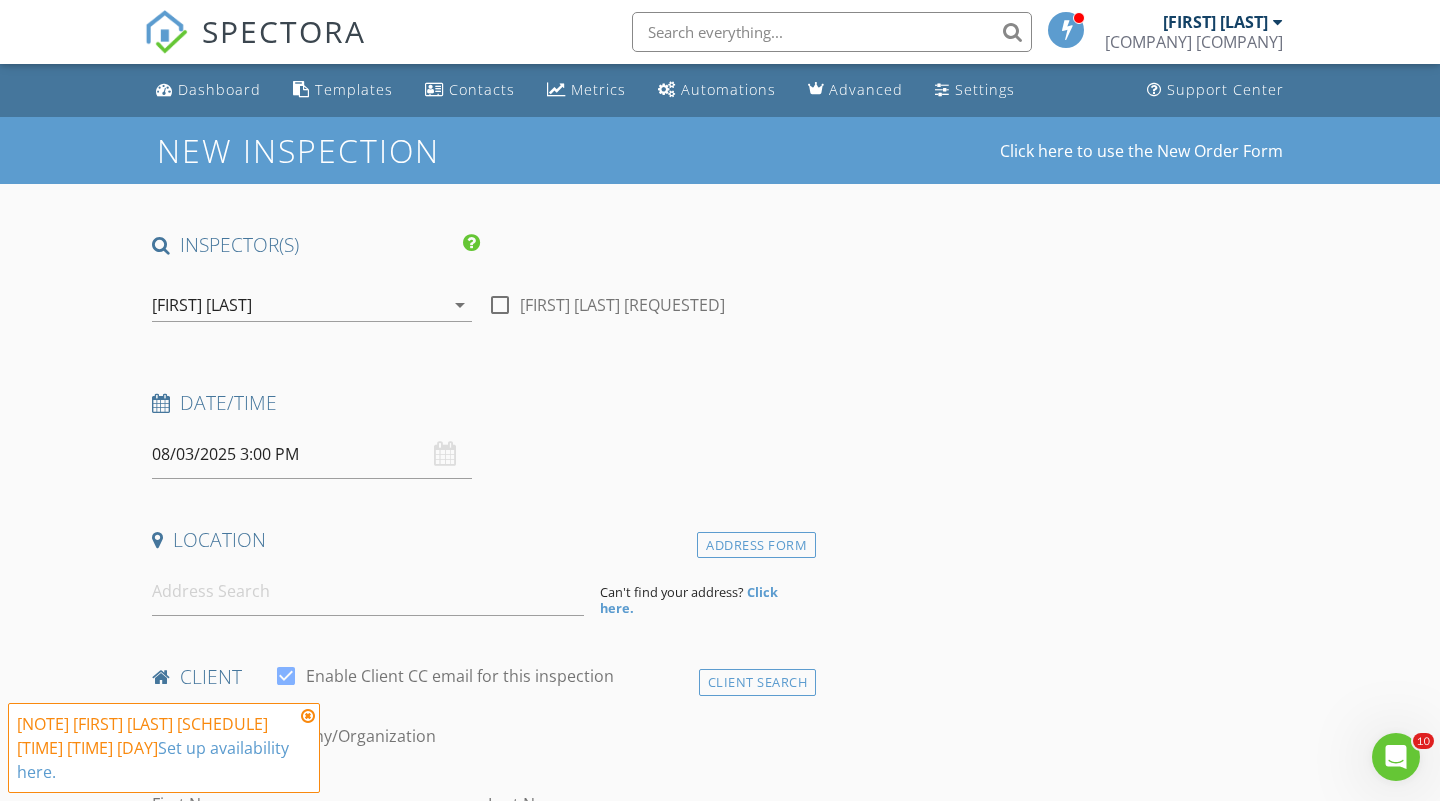 click on "Date/Time" at bounding box center (480, 403) 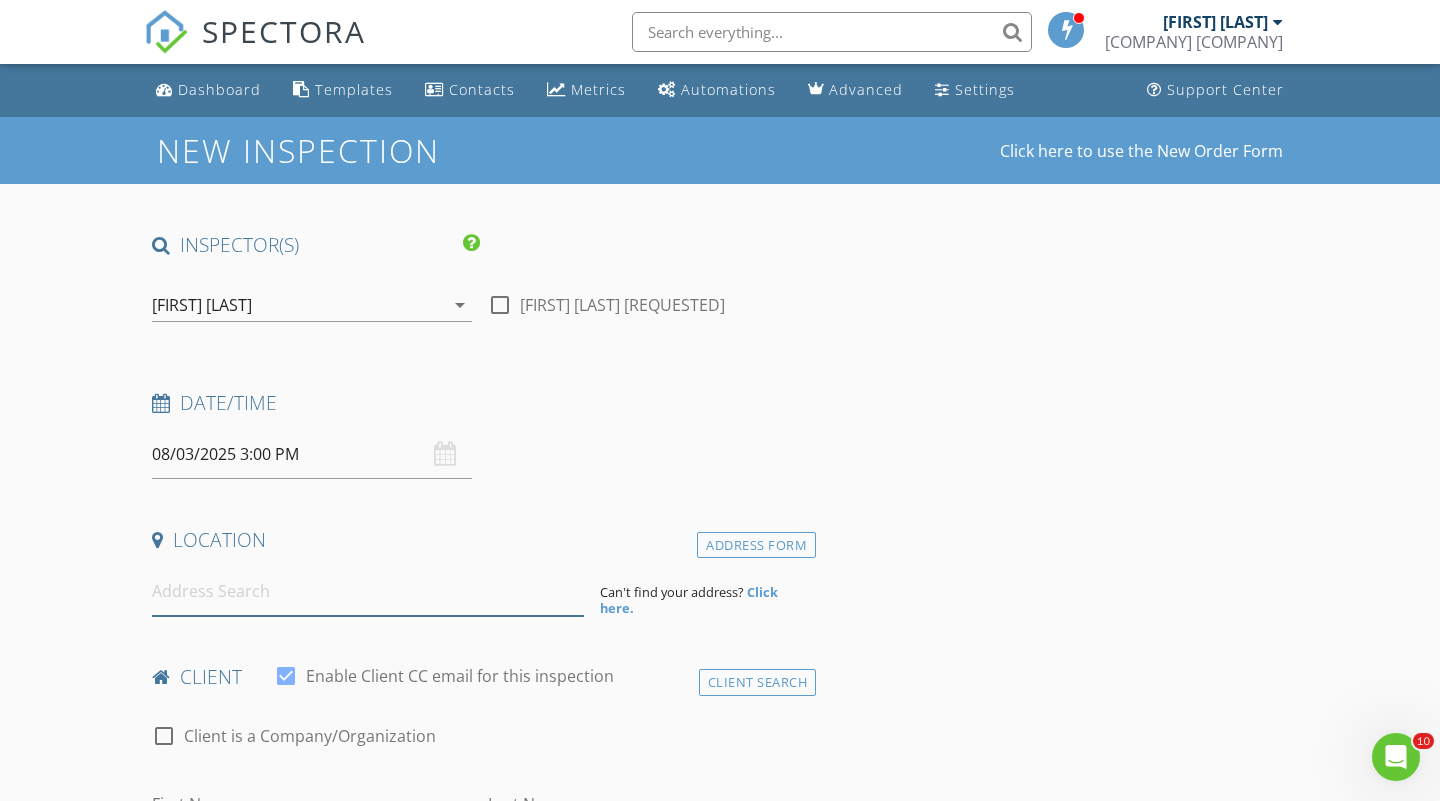 click at bounding box center [368, 591] 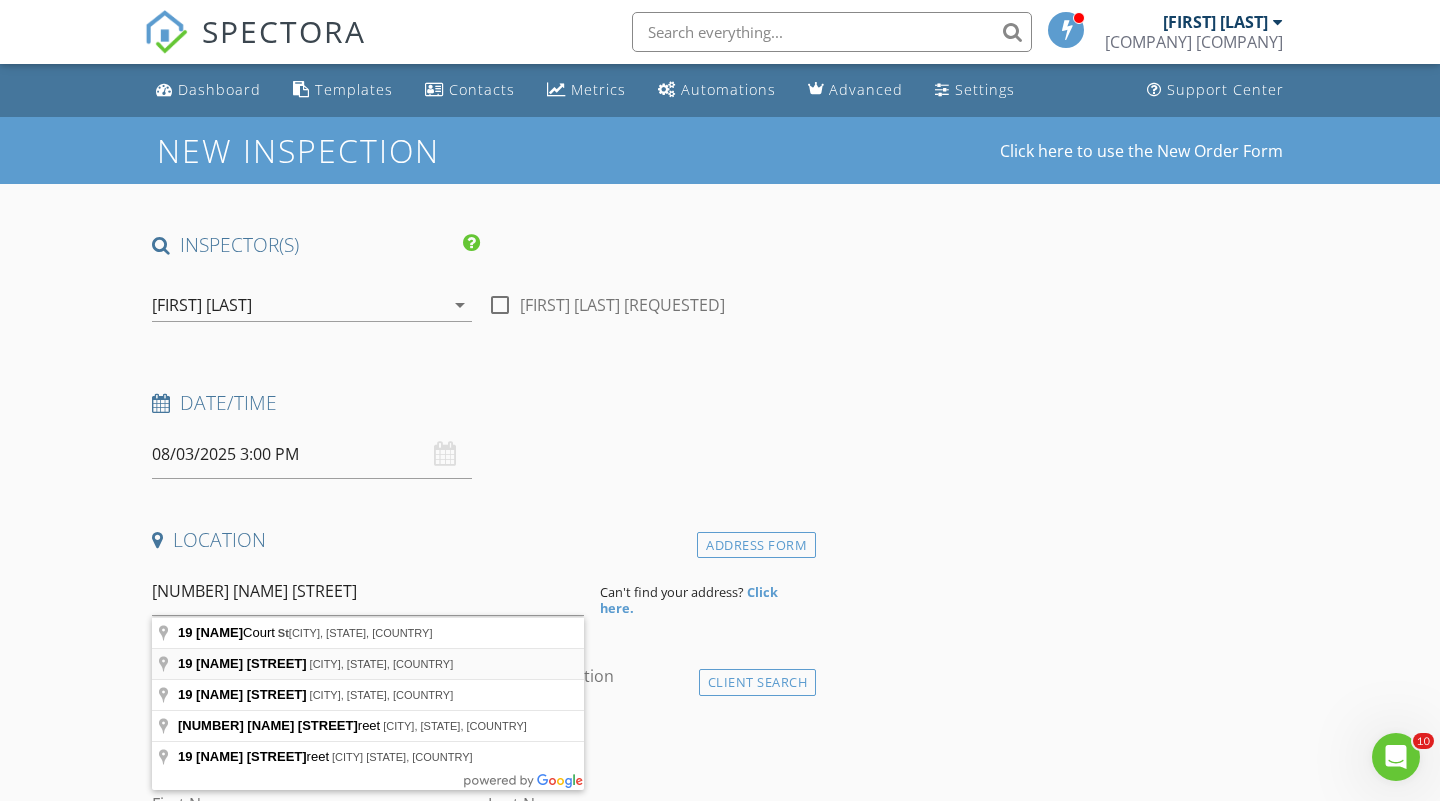 type on "19 Helene St, Old Bridge, NJ, USA" 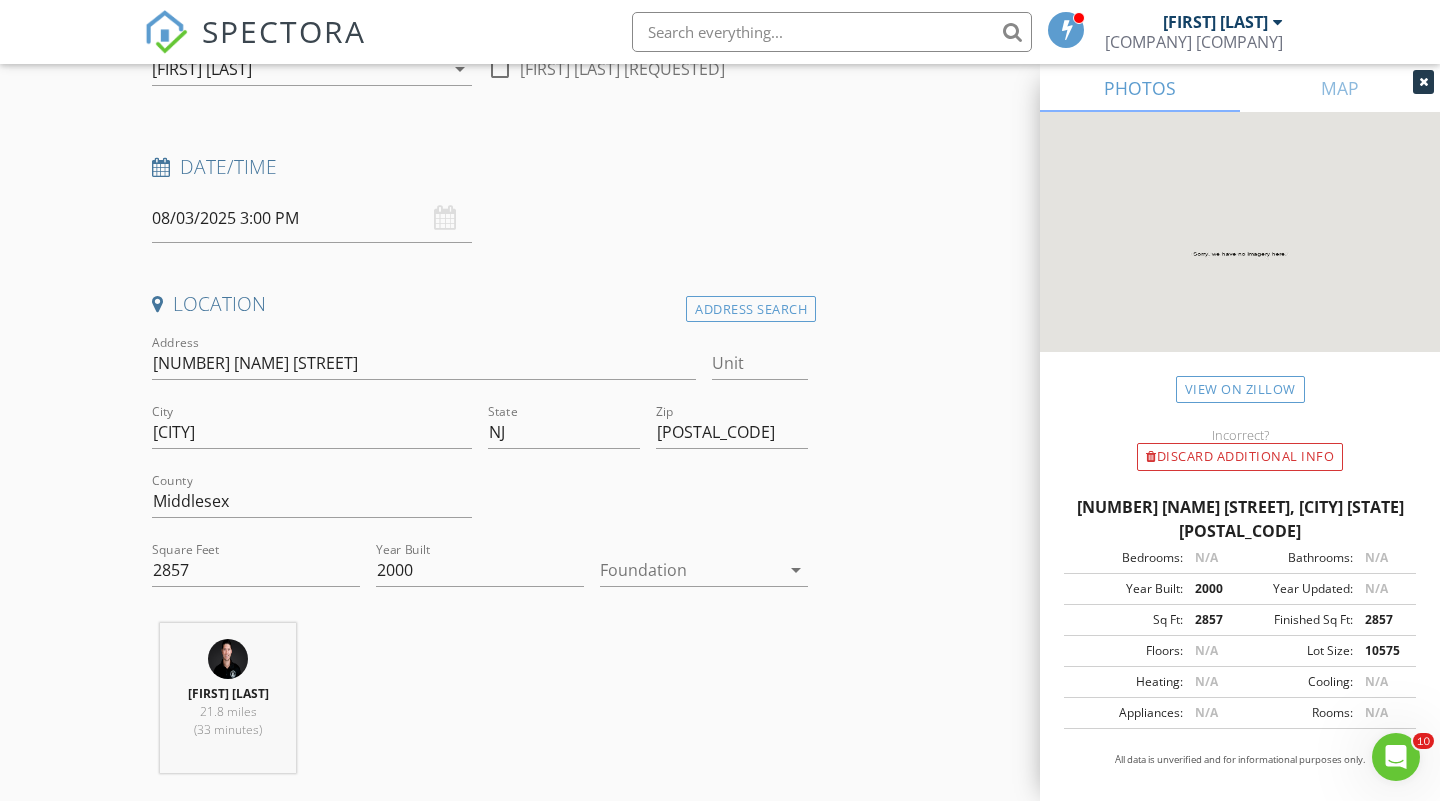 scroll, scrollTop: 245, scrollLeft: 0, axis: vertical 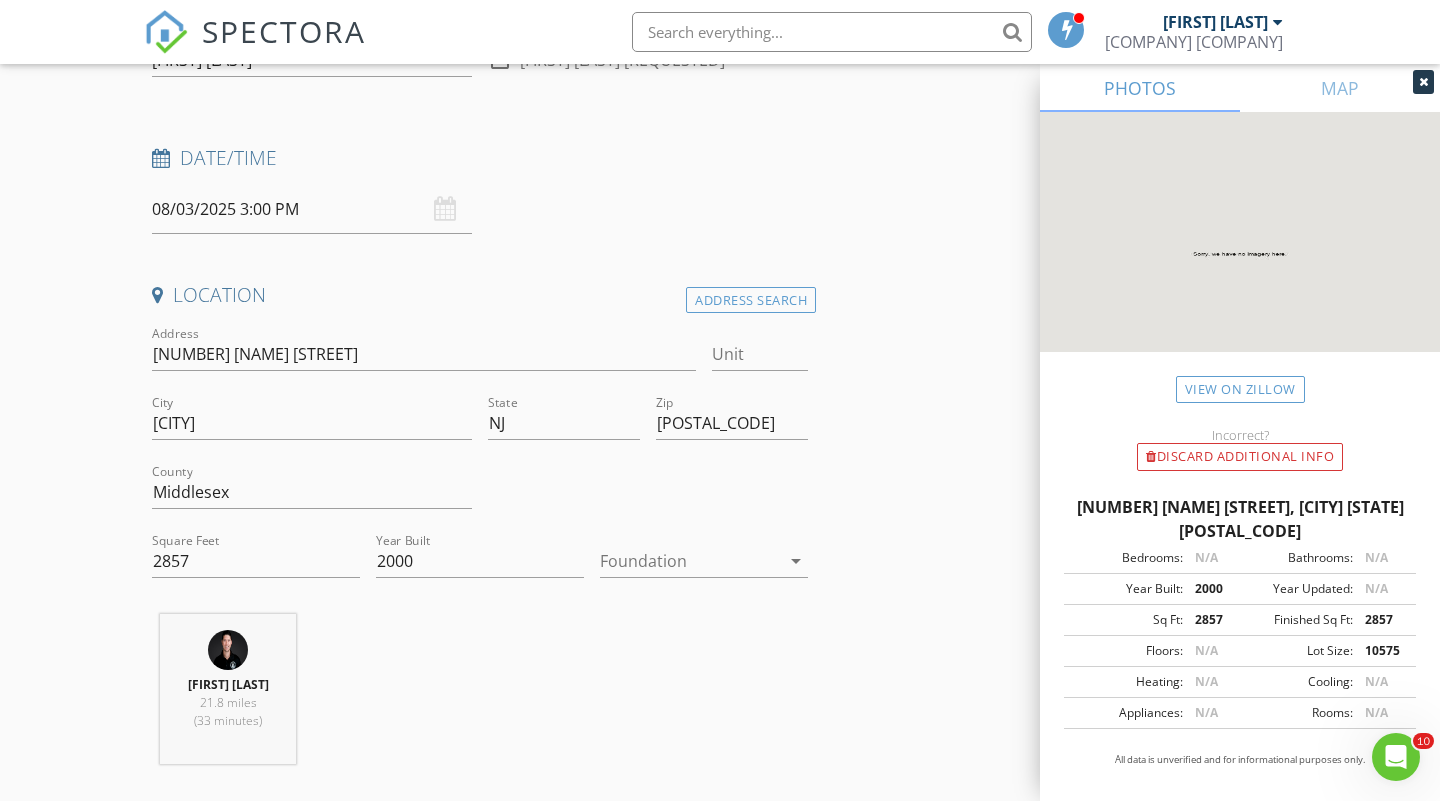 click on "Foundation arrow_drop_down" at bounding box center [704, 571] 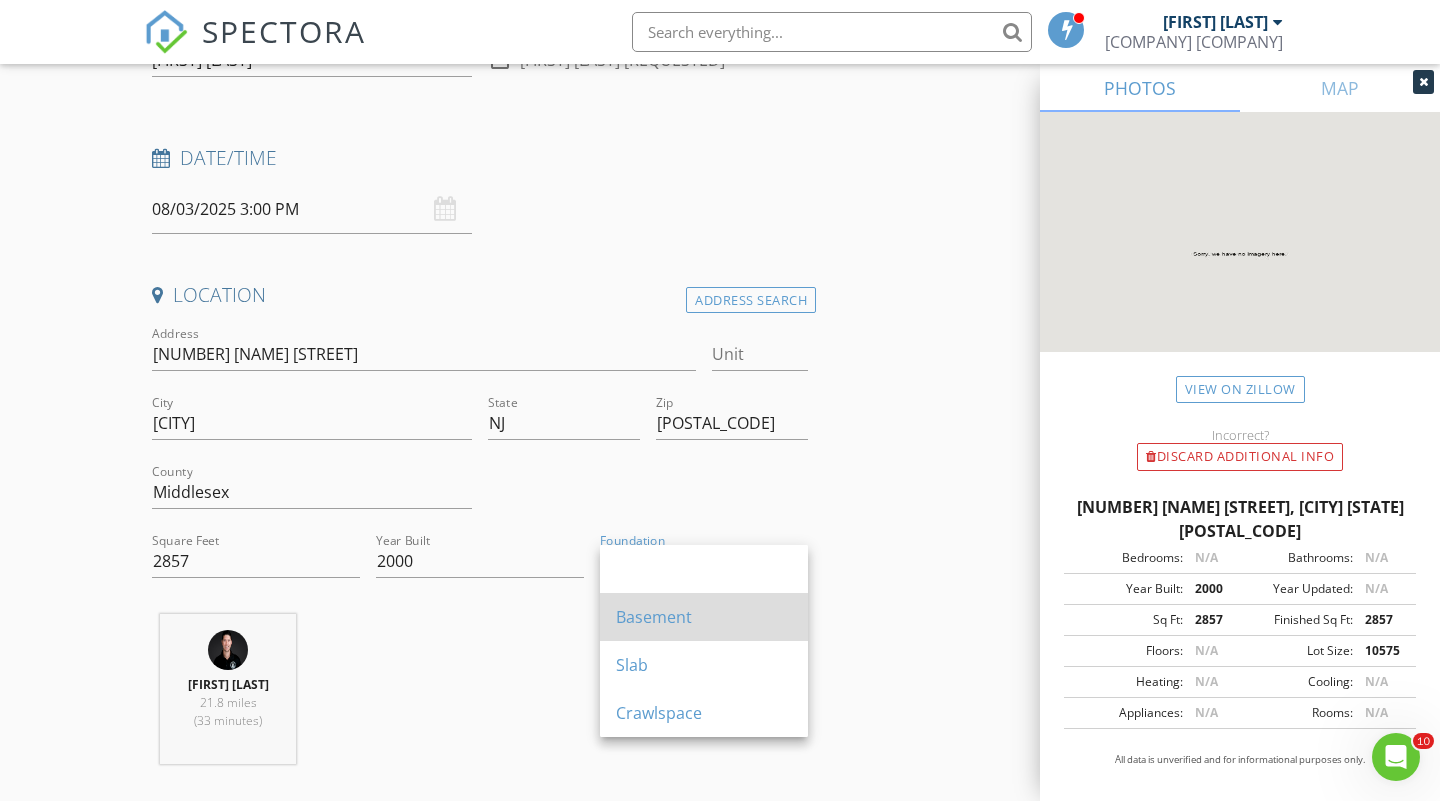 click on "Basement" at bounding box center (704, 617) 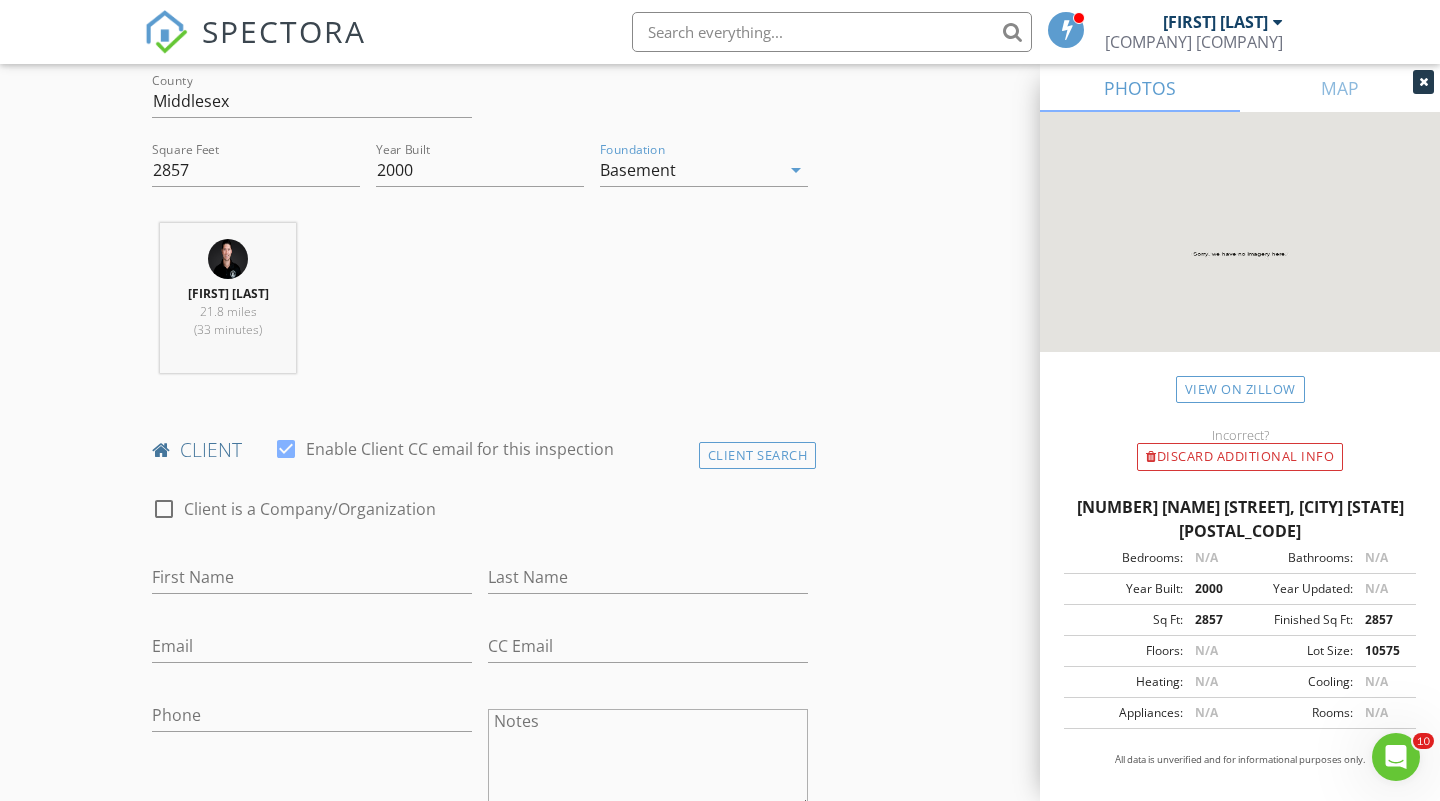 scroll, scrollTop: 641, scrollLeft: 0, axis: vertical 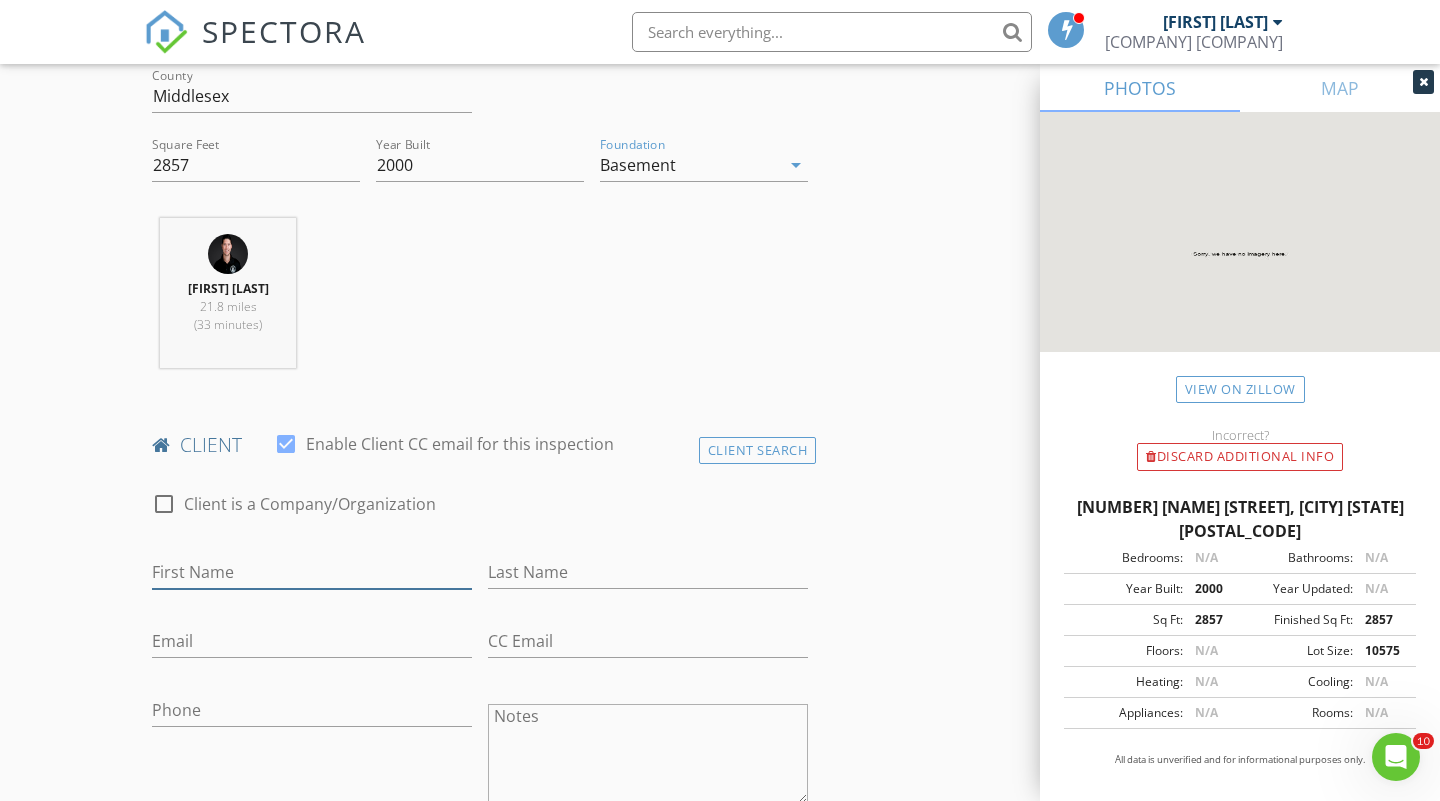 click on "First Name" at bounding box center [312, 572] 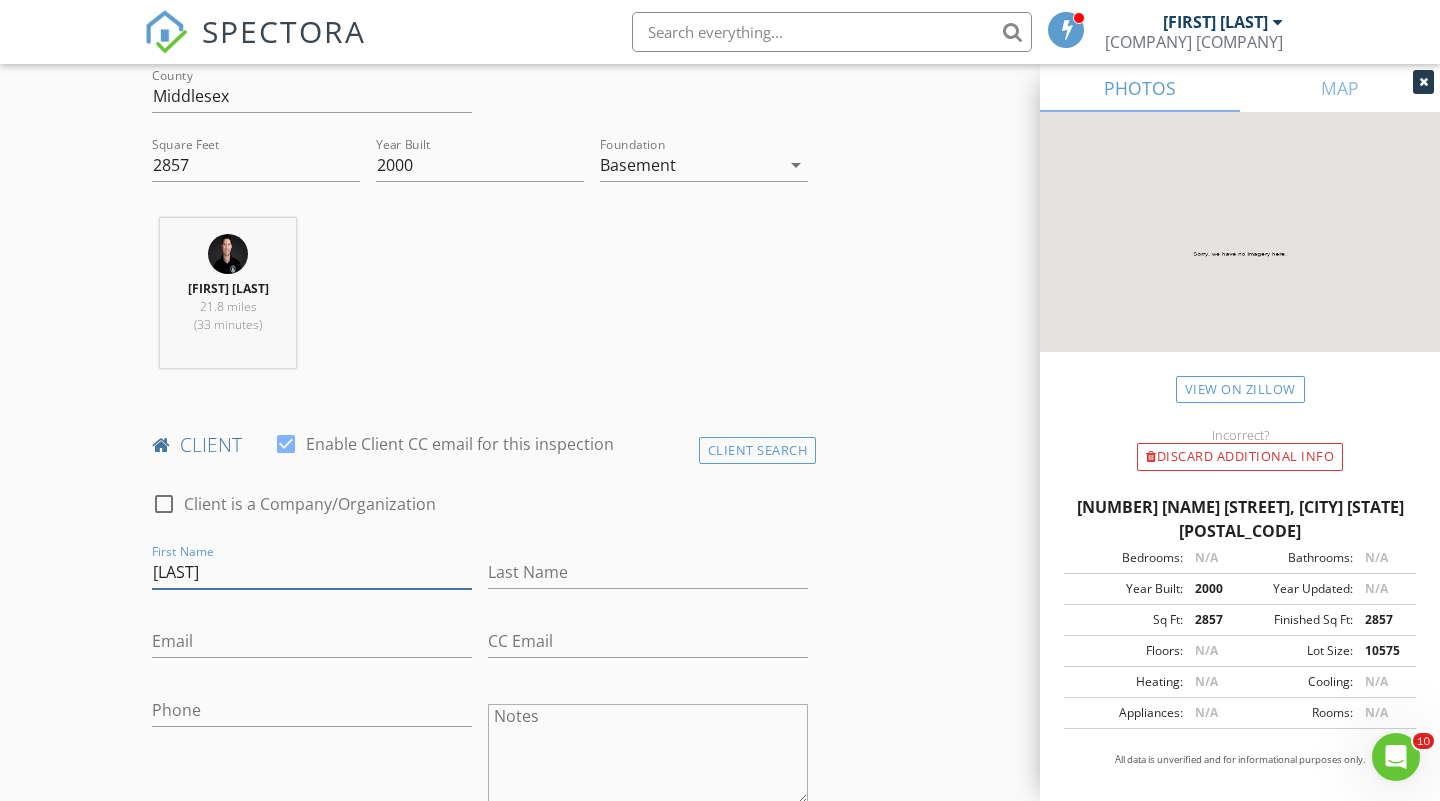 click on "shah" at bounding box center (312, 572) 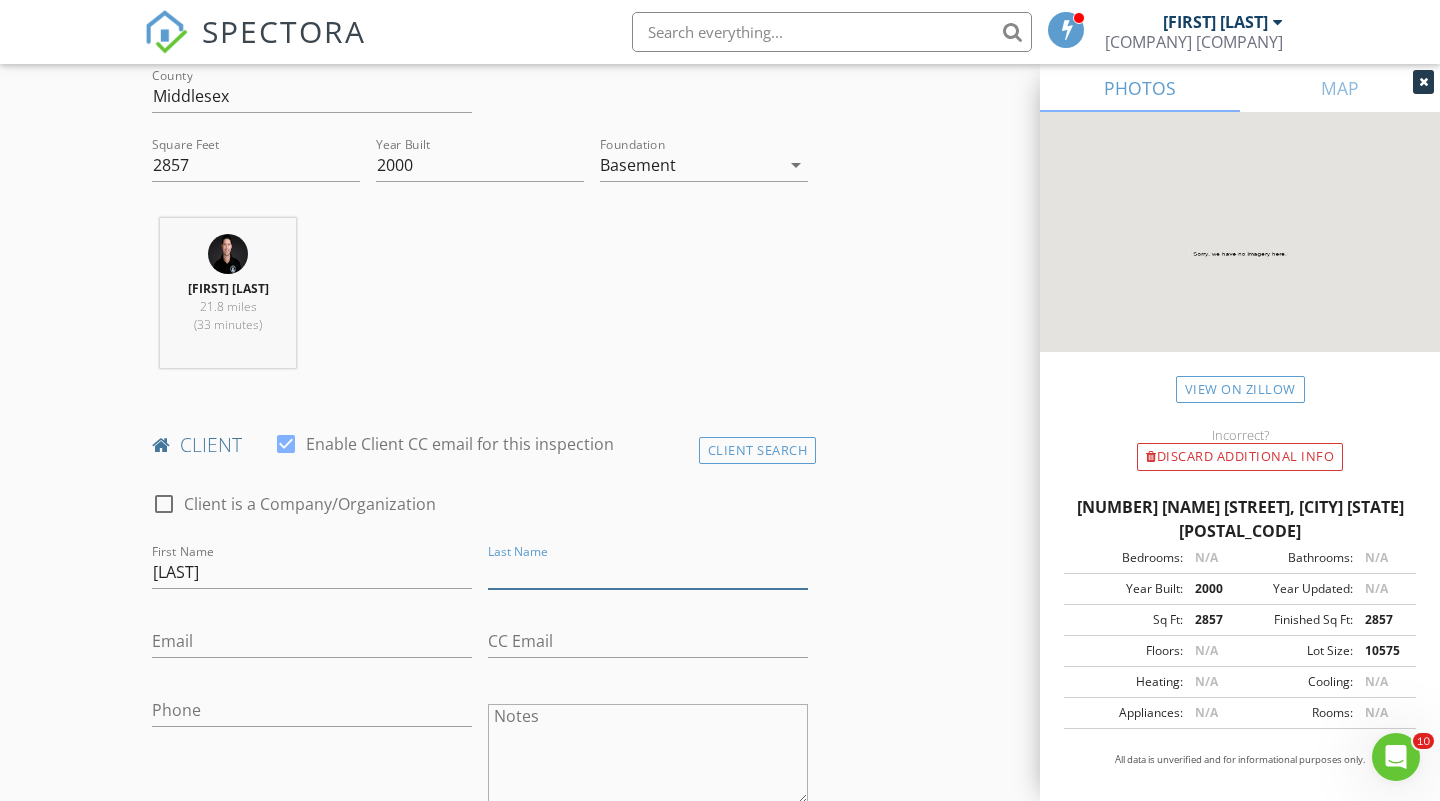 click on "Last Name" at bounding box center [648, 572] 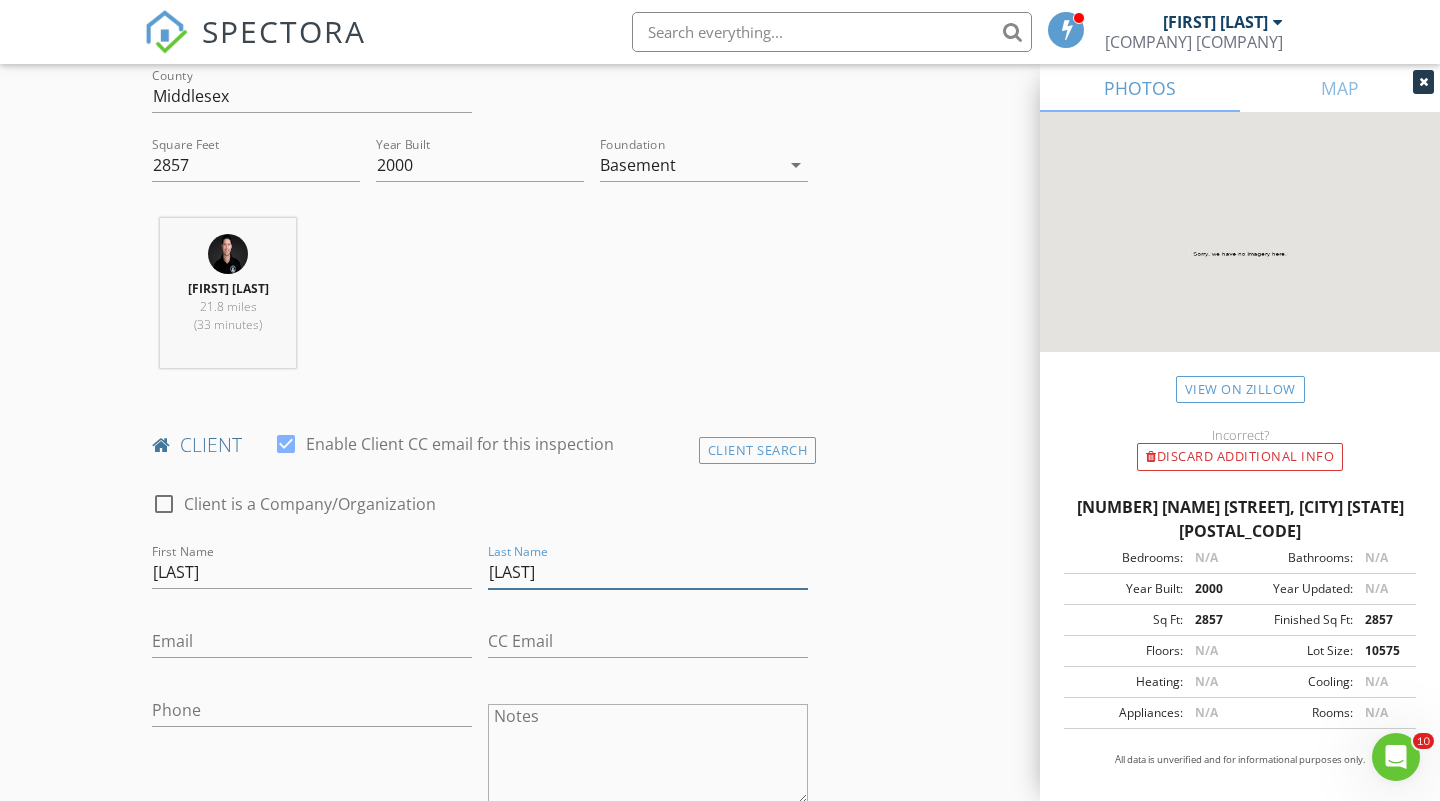 type on "Gulab" 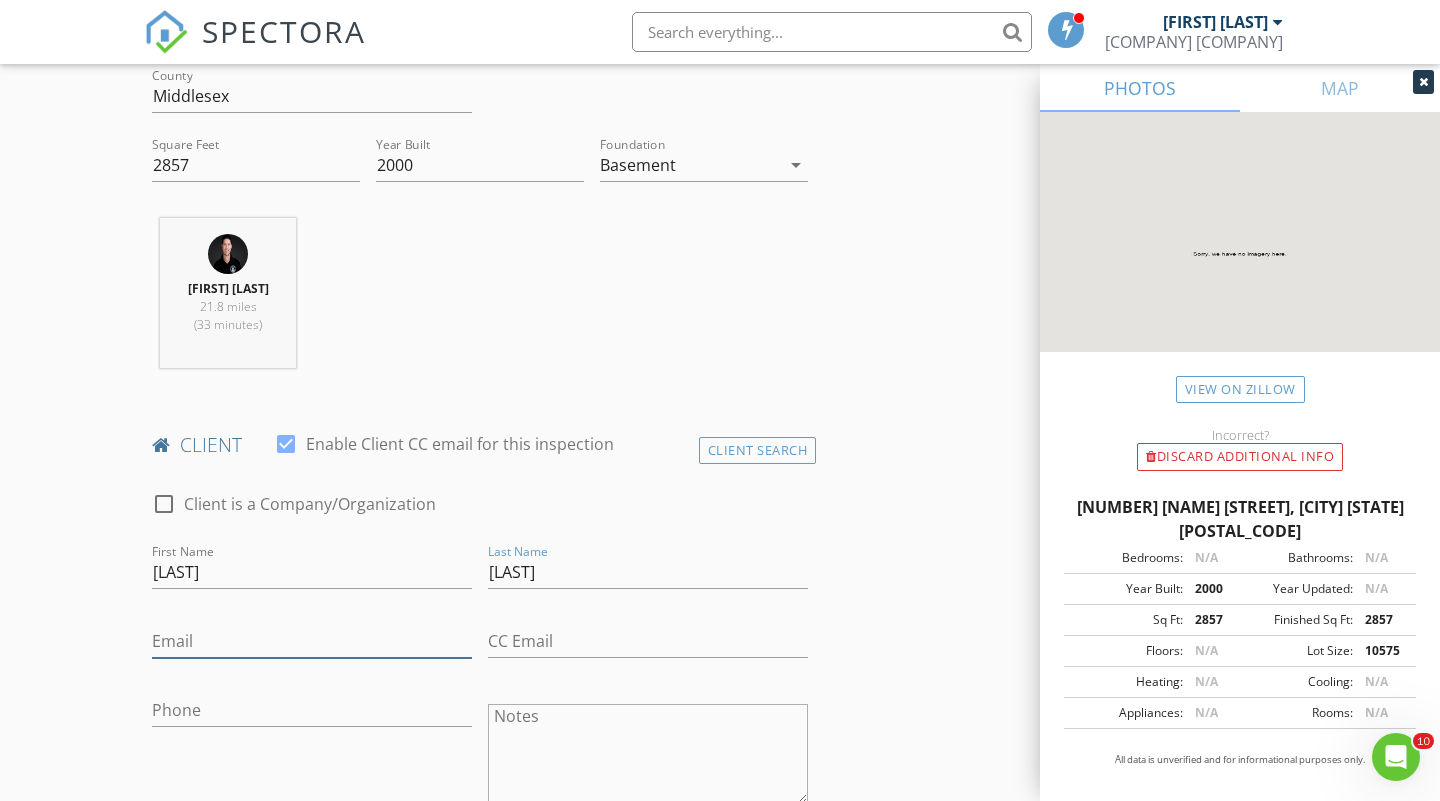 click on "Email" at bounding box center [312, 641] 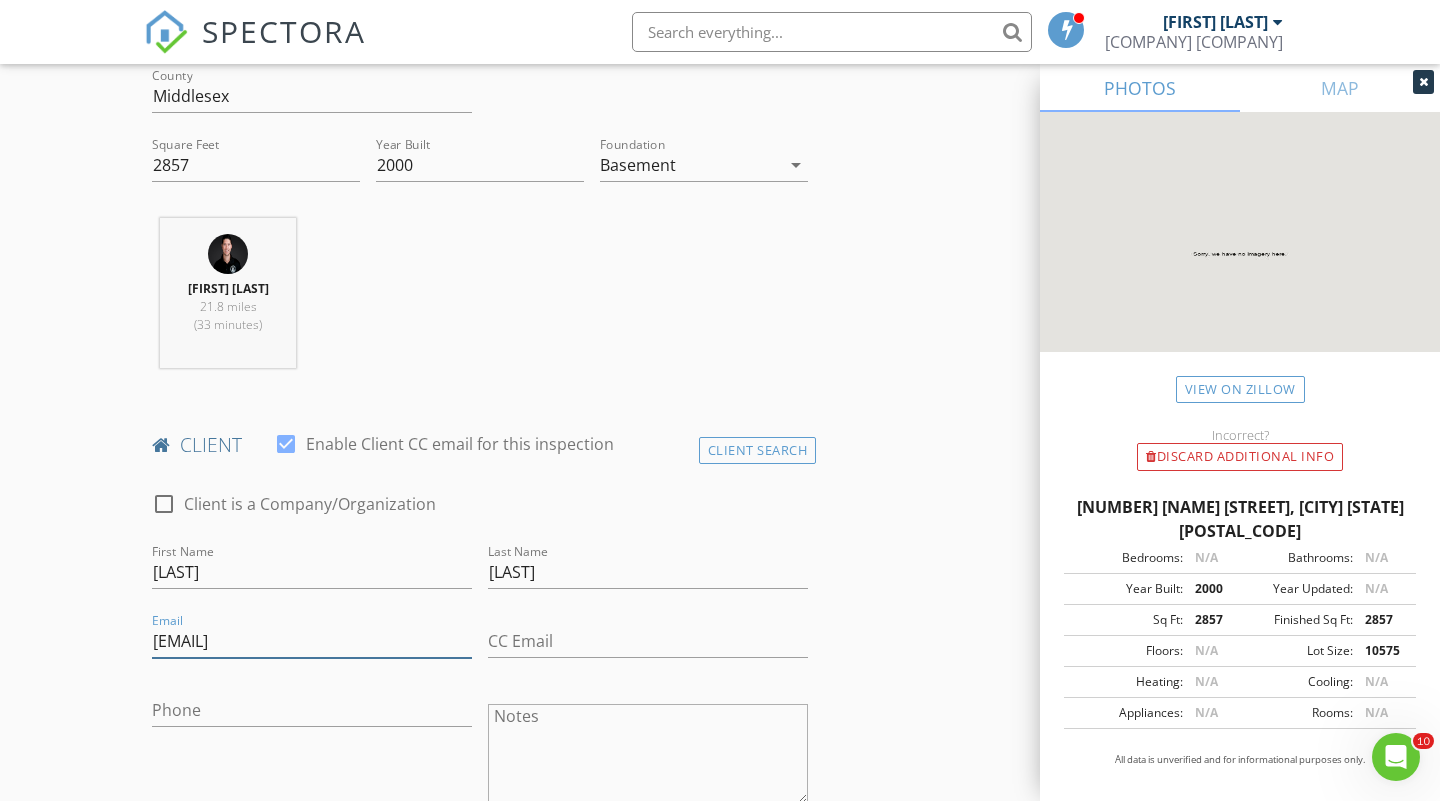 type on "shah_gulab@yahoo.com" 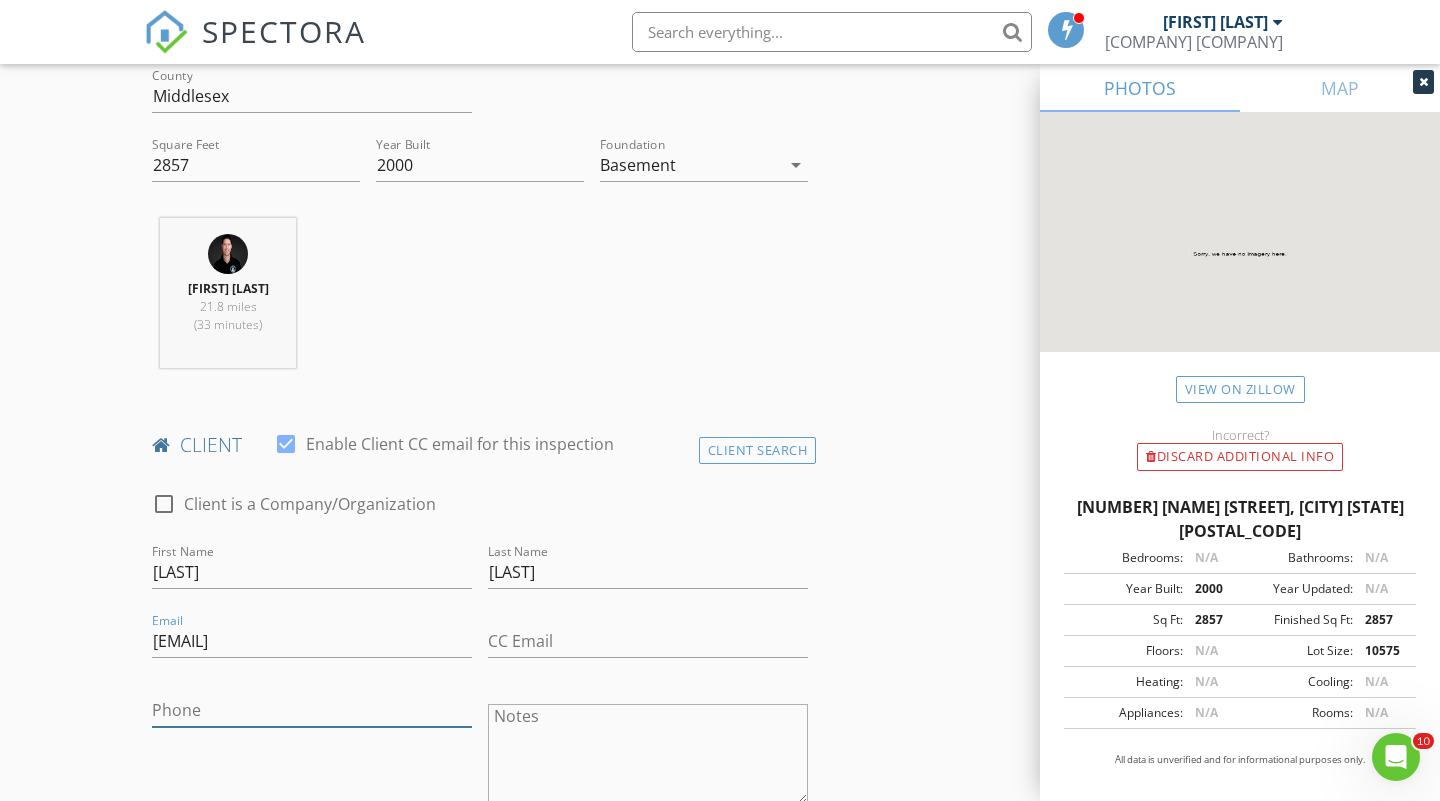 click on "Phone" at bounding box center (312, 710) 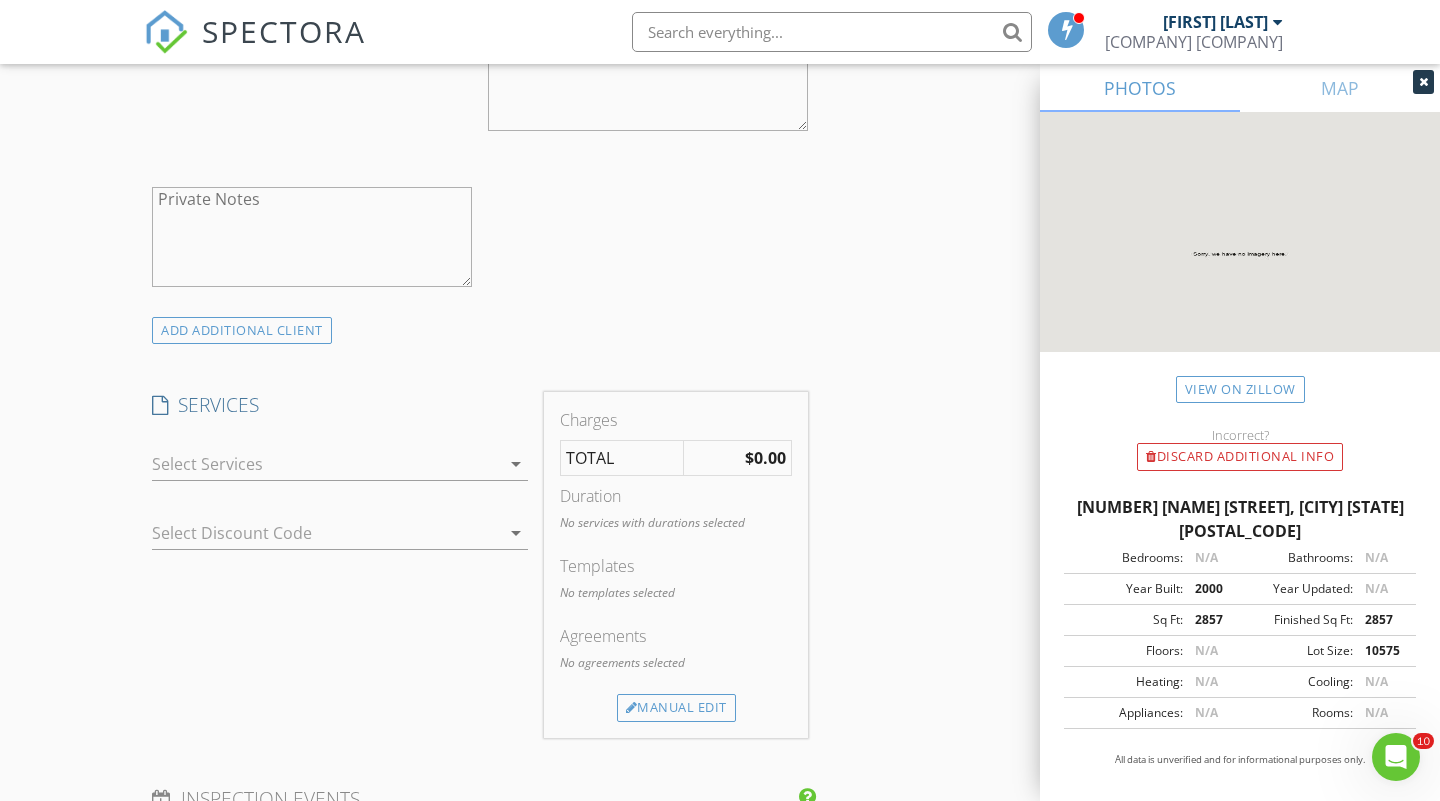 scroll, scrollTop: 1322, scrollLeft: 0, axis: vertical 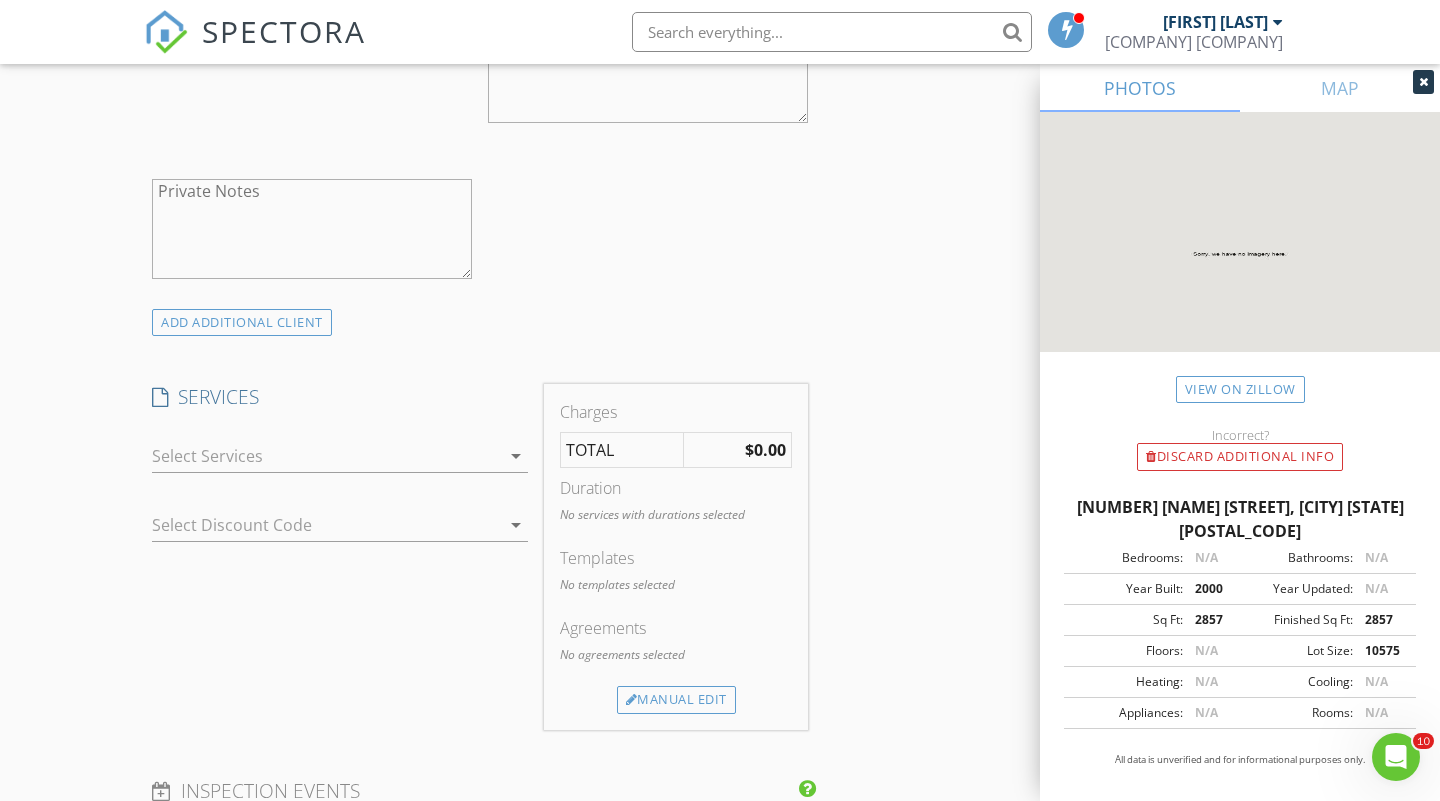 type on "732-343-2037" 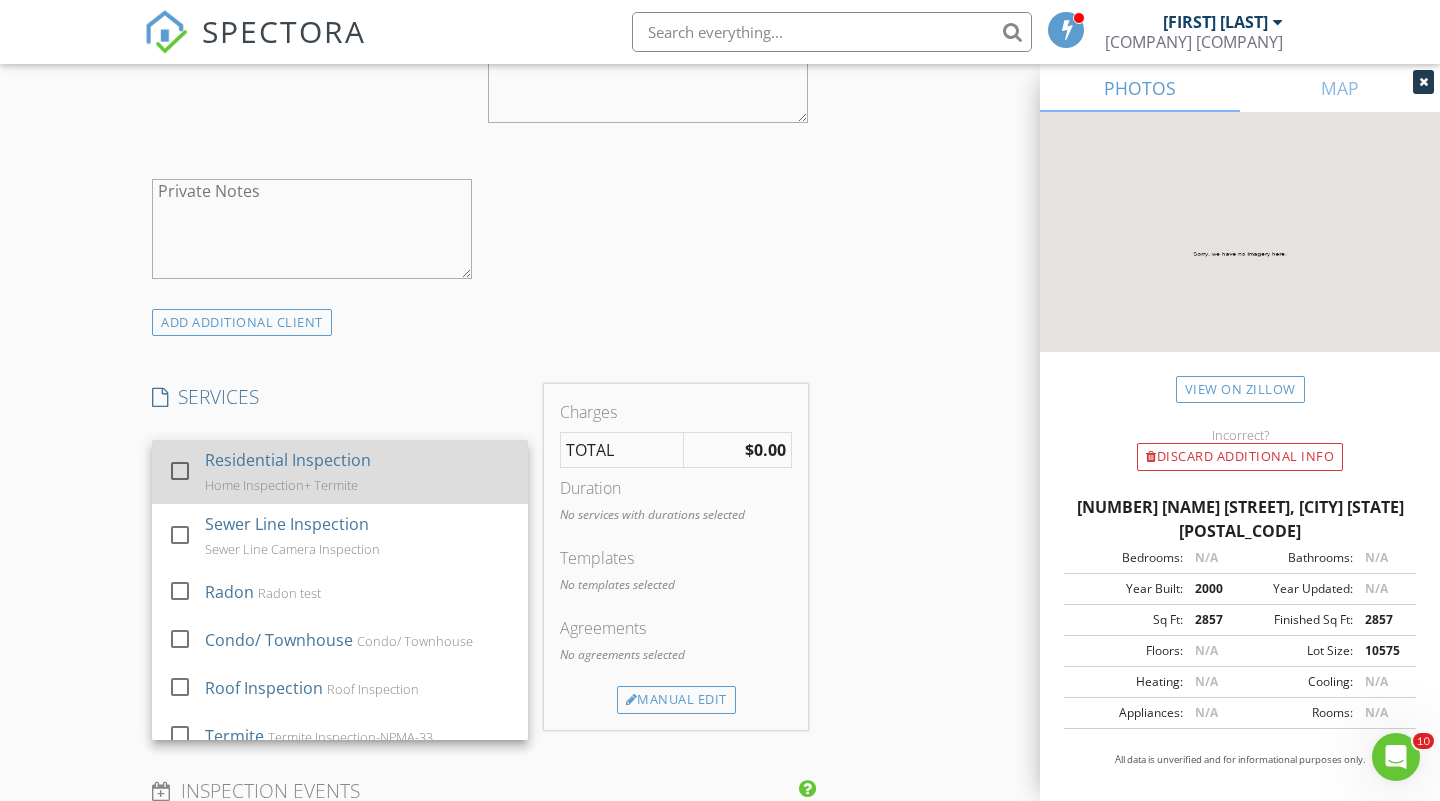 click on "Residential Inspection   Home Inspection+ Termite" at bounding box center [358, 472] 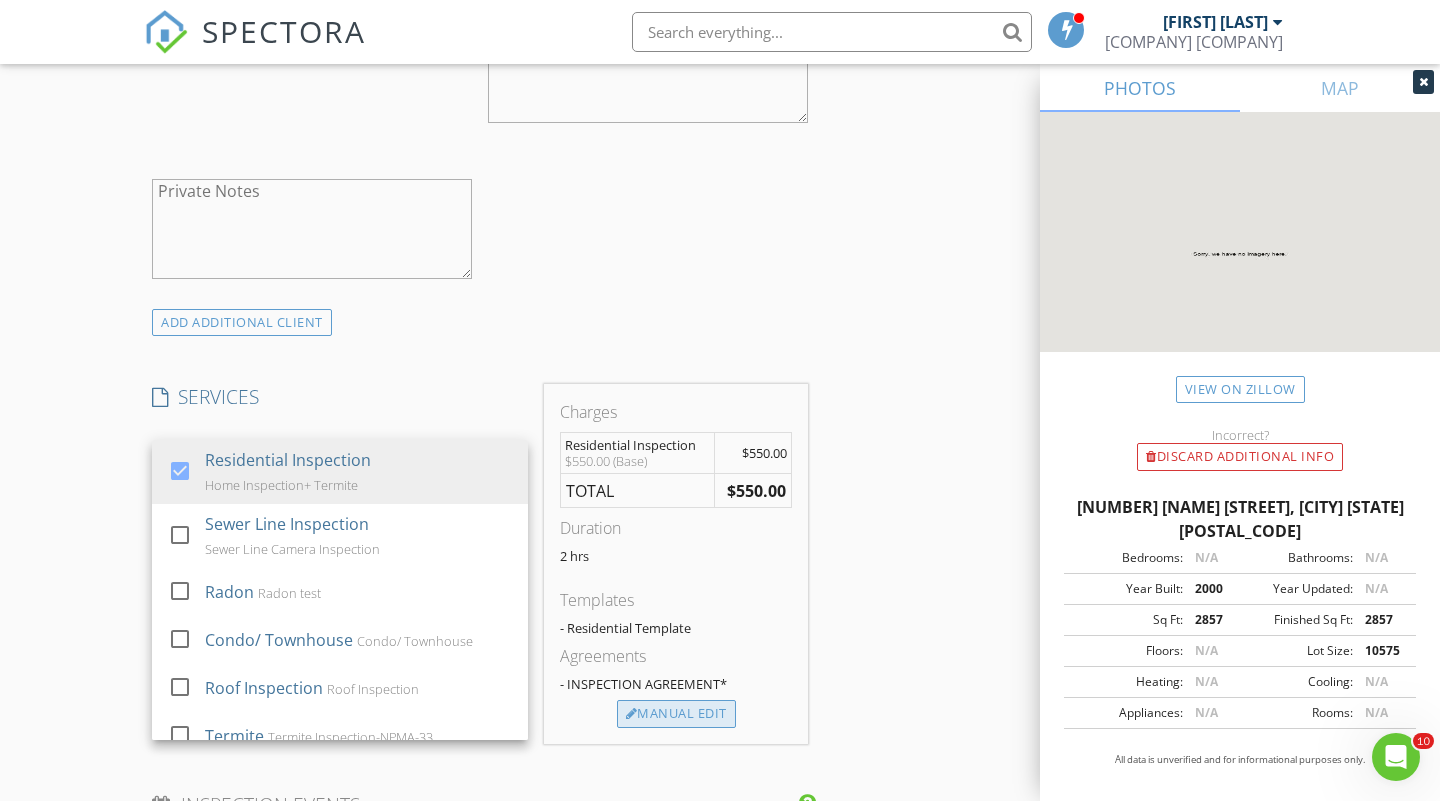 click on "Manual Edit" at bounding box center [676, 714] 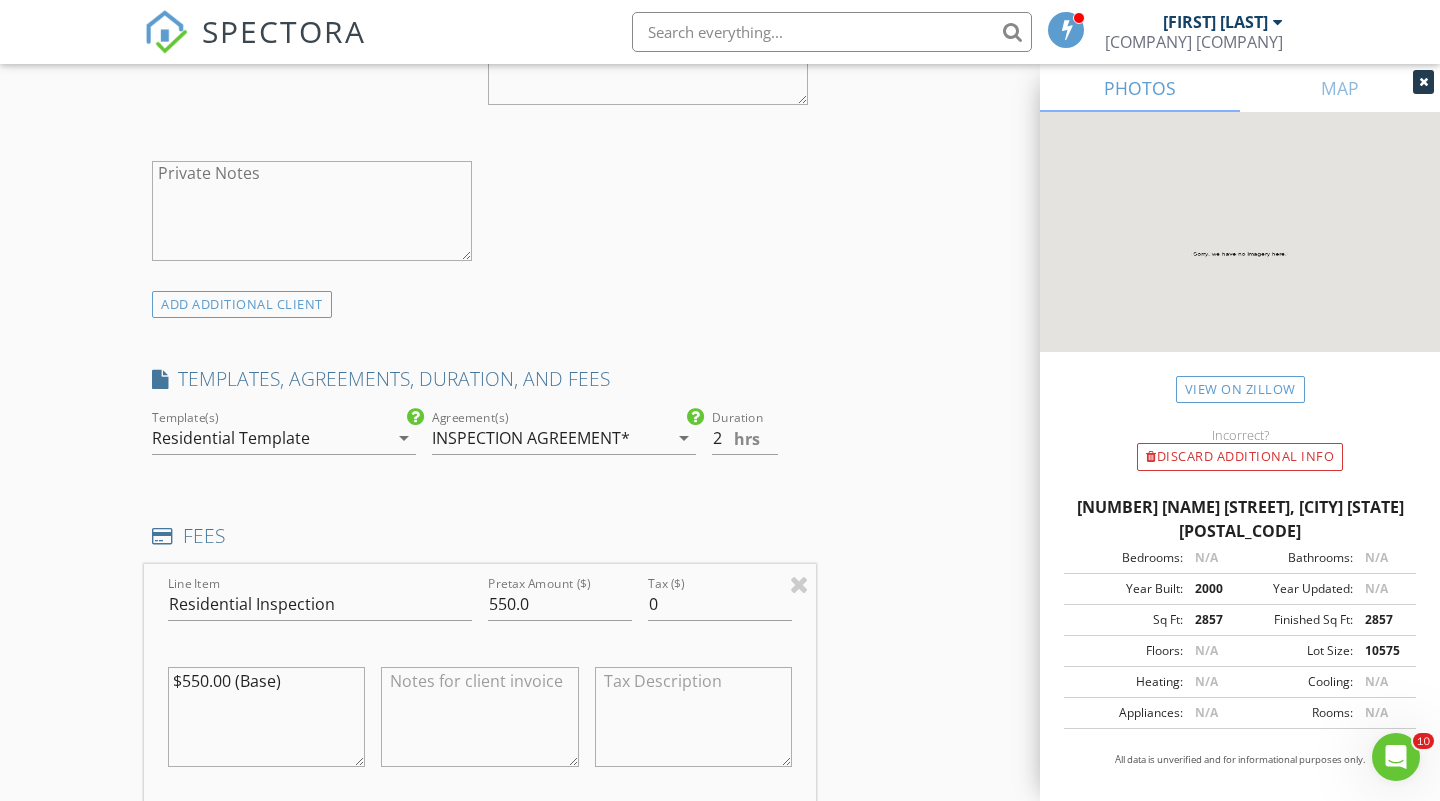 scroll, scrollTop: 1343, scrollLeft: 0, axis: vertical 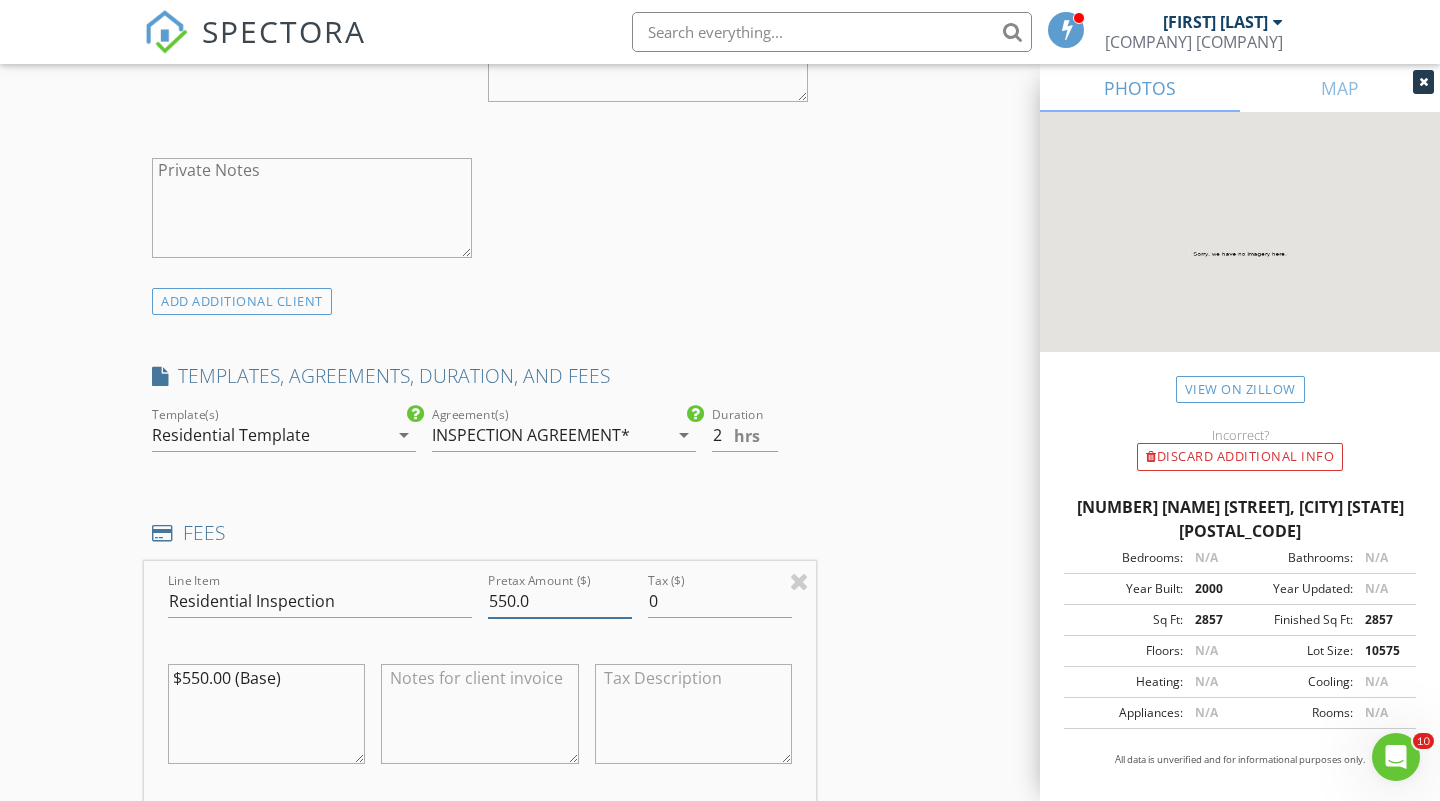 click on "550.0" at bounding box center (560, 601) 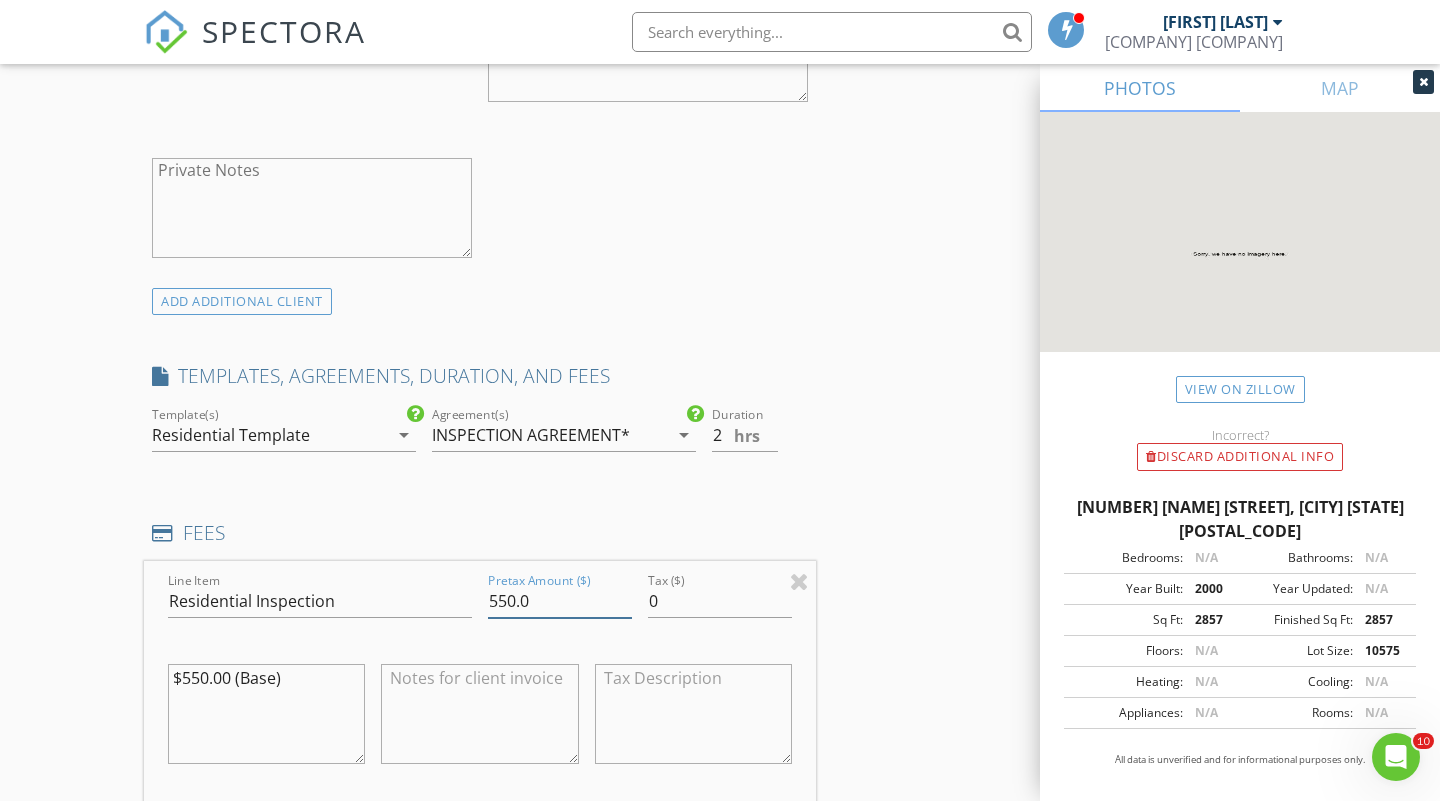 click on "550.0" at bounding box center (560, 601) 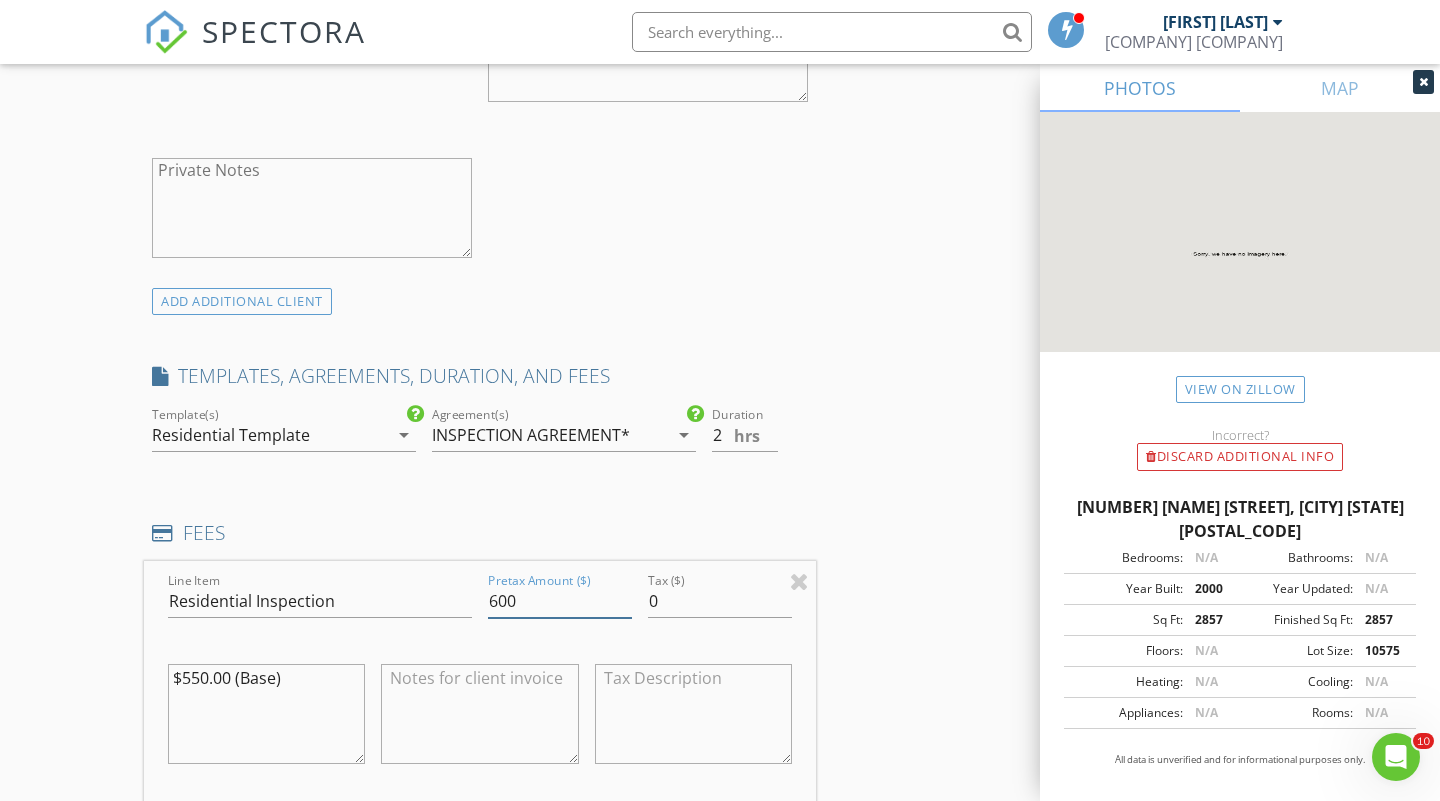 type on "600" 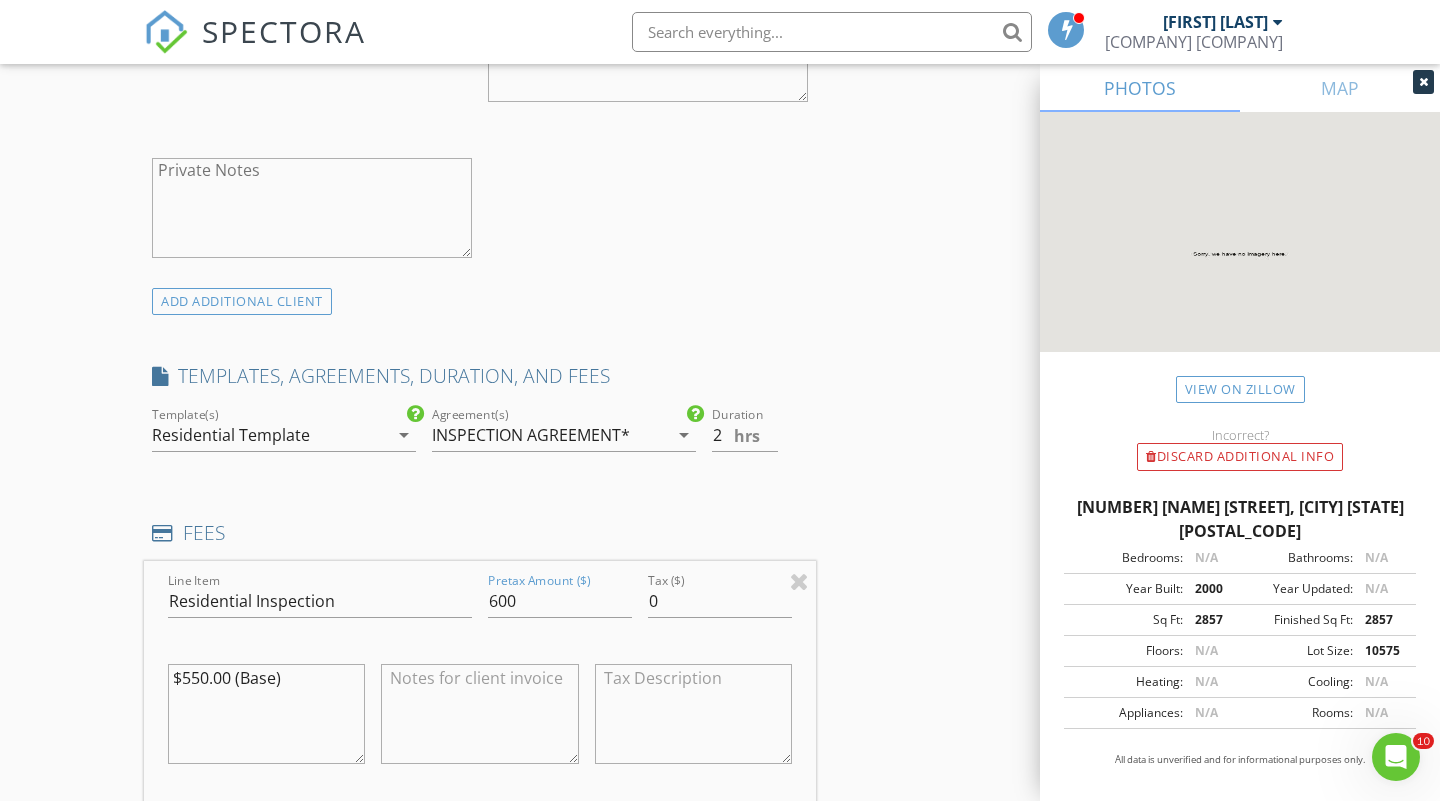 click on "INSPECTOR(S)
check_box   Michael Gassaway   PRIMARY   Michael Gassaway arrow_drop_down   check_box_outline_blank Michael Gassaway specifically requested
Date/Time
08/03/2025 3:00 PM
Location
Address Search       Address 19 Helene St   Unit   City Old Bridge   State NJ   Zip 08857   County Middlesex     Square Feet 2857   Year Built 2000   Foundation Basement arrow_drop_down     Michael Gassaway     21.8 miles     (33 minutes)
client
check_box Enable Client CC email for this inspection   Client Search     check_box_outline_blank Client is a Company/Organization     First Name Shah   Last Name Gulab   Email shah_gulab@yahoo.com   CC Email   Phone 732-343-2037           Notes   Private Notes
ADD ADDITIONAL client
SERVICES
check_box   Residential Inspection         Radon" at bounding box center (720, 715) 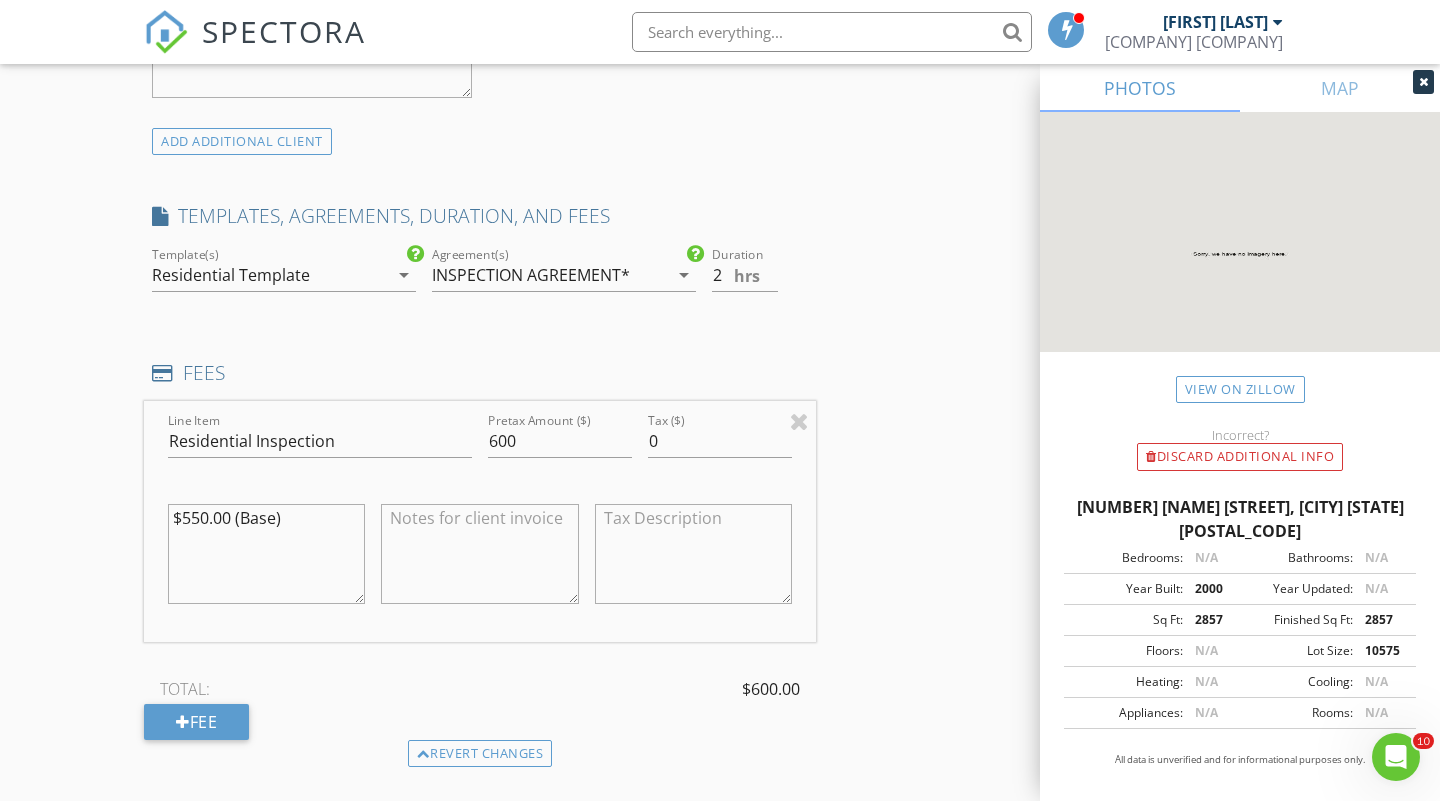 scroll, scrollTop: 1502, scrollLeft: 0, axis: vertical 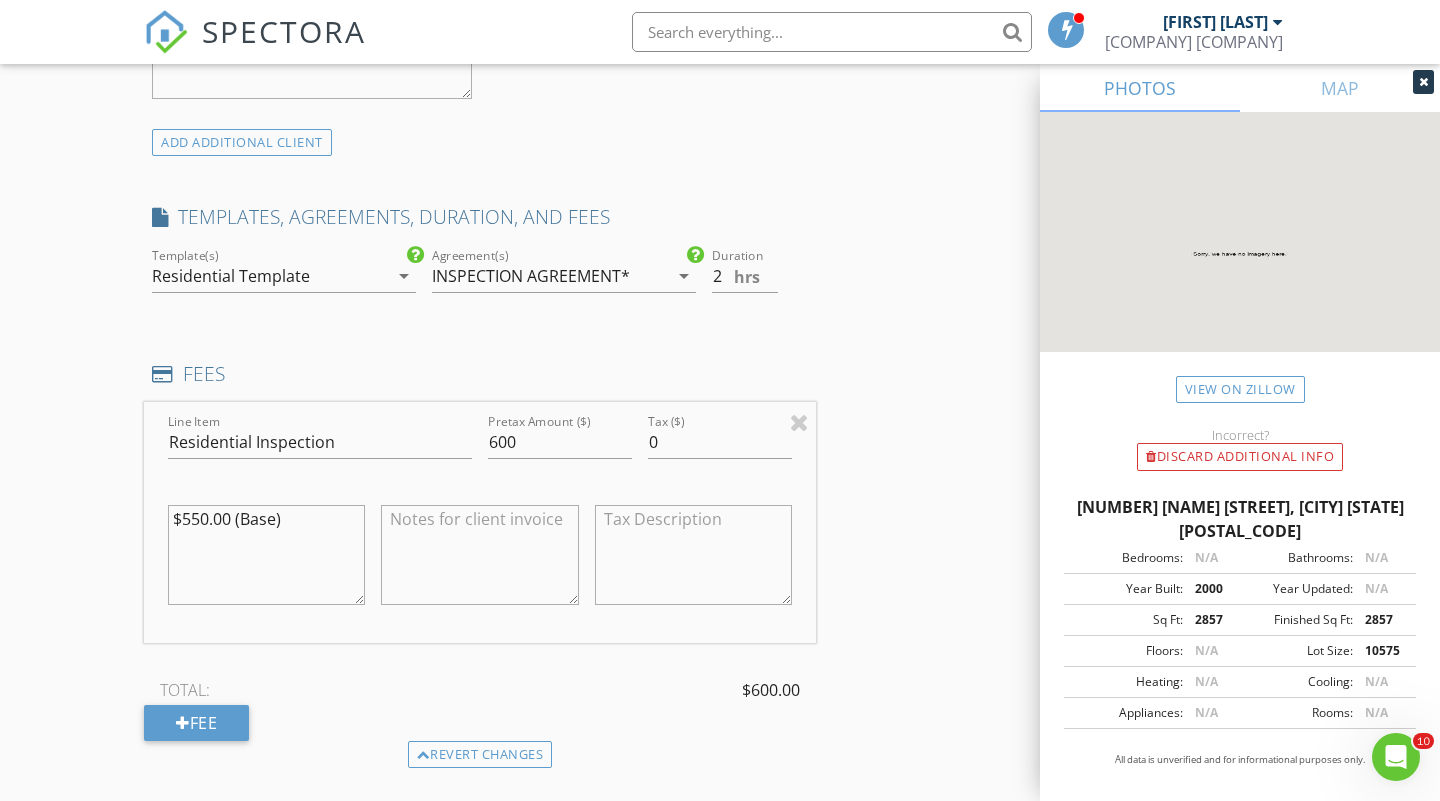 click on "INSPECTION AGREEMENT*" at bounding box center (531, 276) 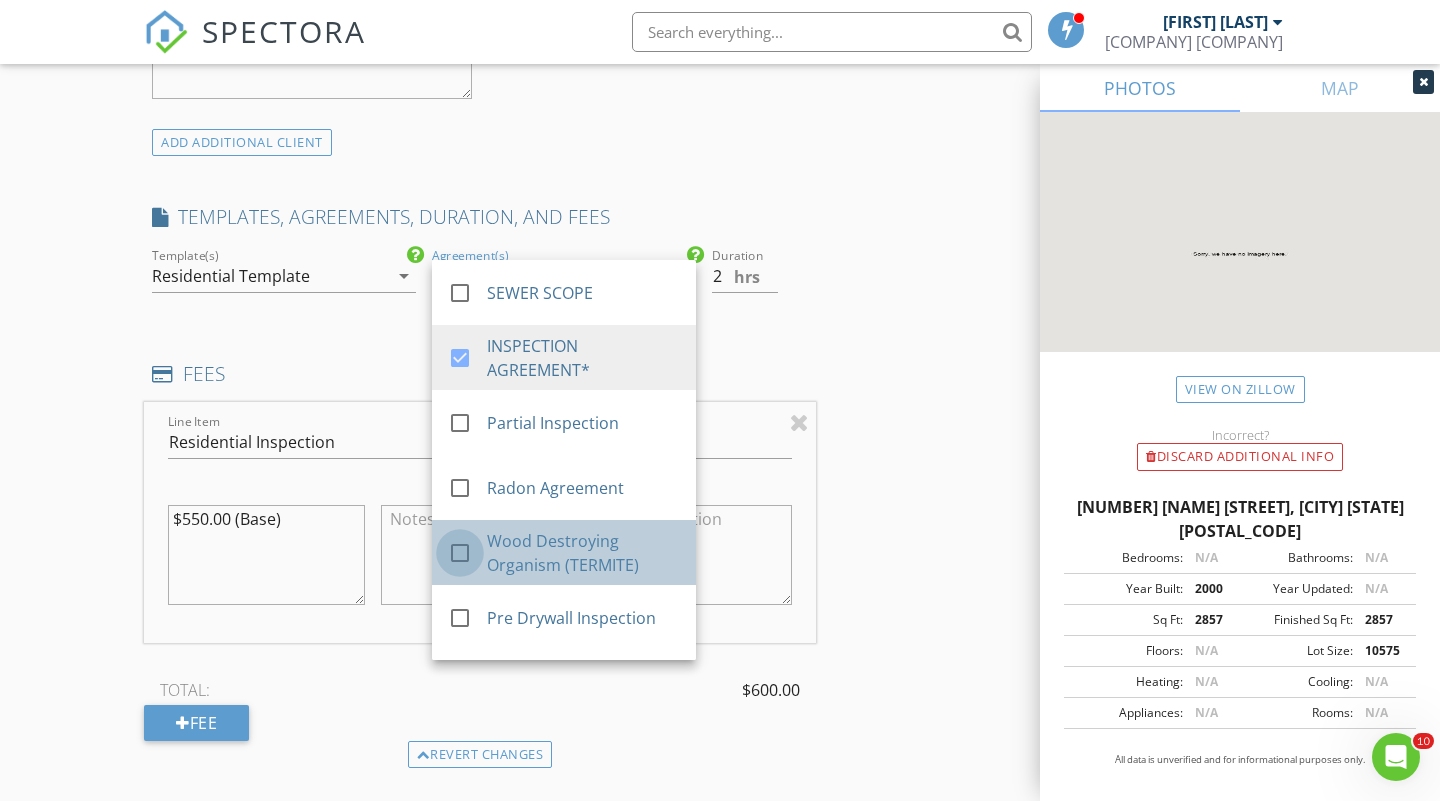 click at bounding box center (460, 553) 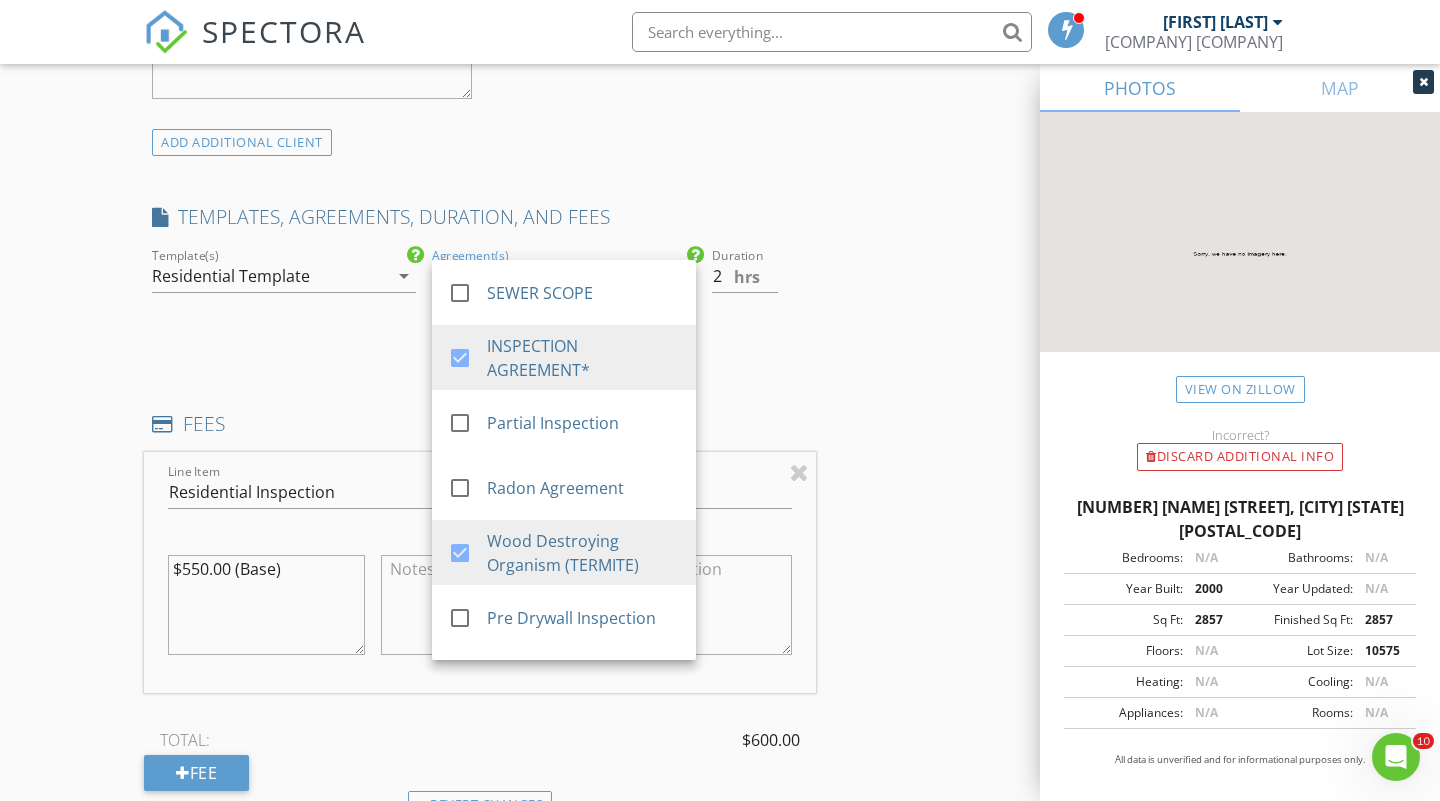 click on "INSPECTOR(S)
check_box   Michael Gassaway   PRIMARY   Michael Gassaway arrow_drop_down   check_box_outline_blank Michael Gassaway specifically requested
Date/Time
08/03/2025 3:00 PM
Location
Address Search       Address 19 Helene St   Unit   City Old Bridge   State NJ   Zip 08857   County Middlesex     Square Feet 2857   Year Built 2000   Foundation Basement arrow_drop_down     Michael Gassaway     21.8 miles     (33 minutes)
client
check_box Enable Client CC email for this inspection   Client Search     check_box_outline_blank Client is a Company/Organization     First Name Shah   Last Name Gulab   Email shah_gulab@yahoo.com   CC Email   Phone 732-343-2037           Notes   Private Notes
ADD ADDITIONAL client
SERVICES
check_box   Residential Inspection   Home Inspection+ Termite" at bounding box center [480, 523] 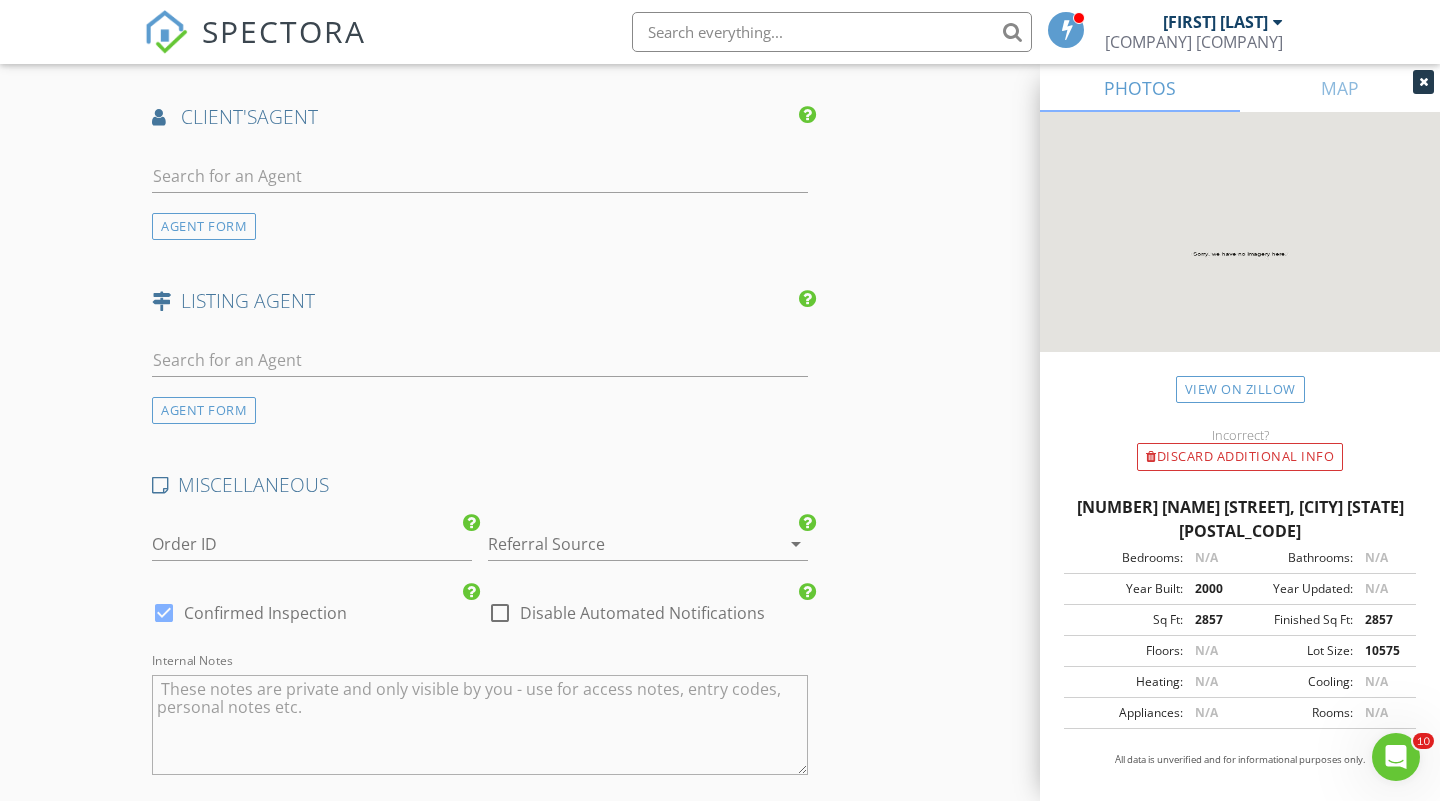 scroll, scrollTop: 2667, scrollLeft: 0, axis: vertical 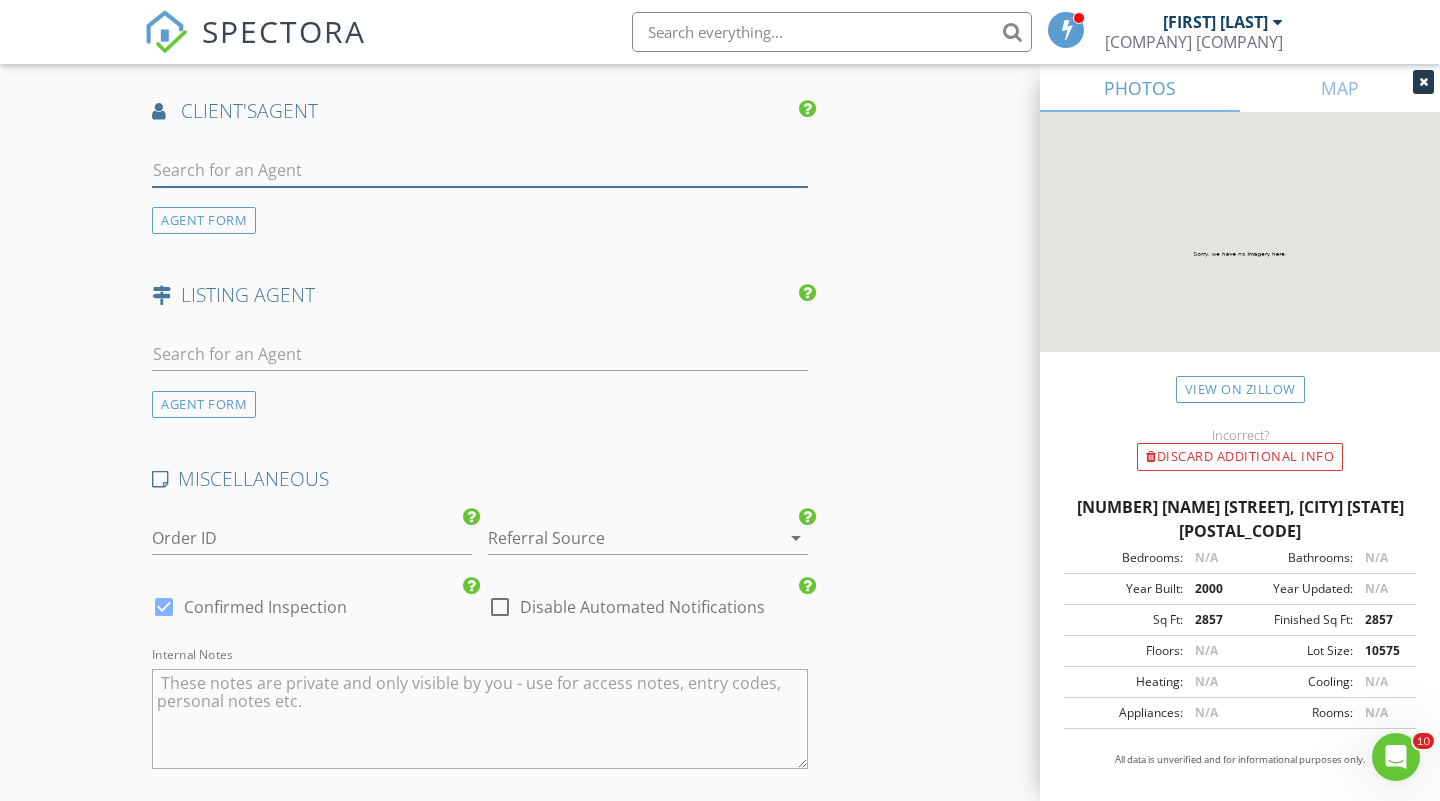 click at bounding box center (480, 170) 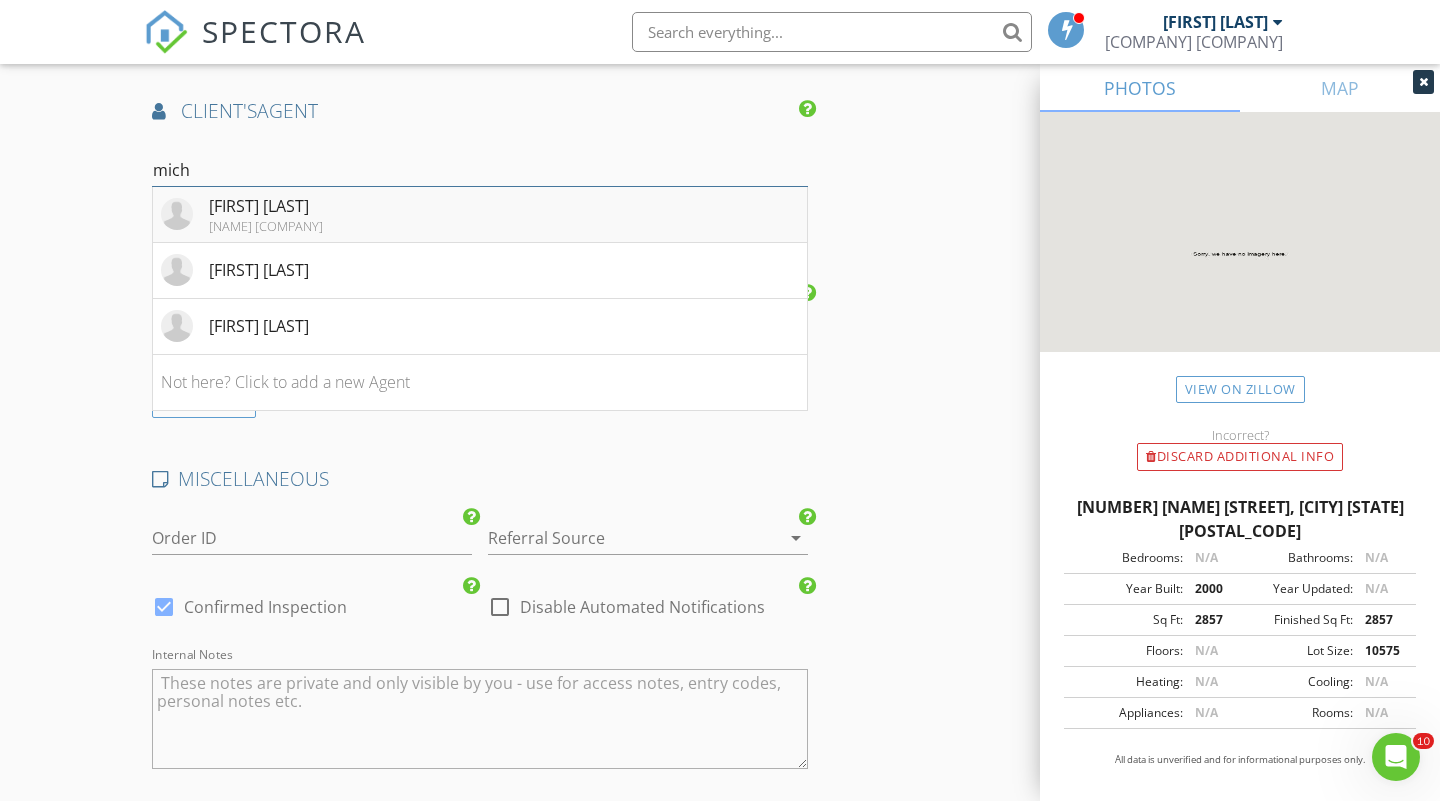 type on "mich" 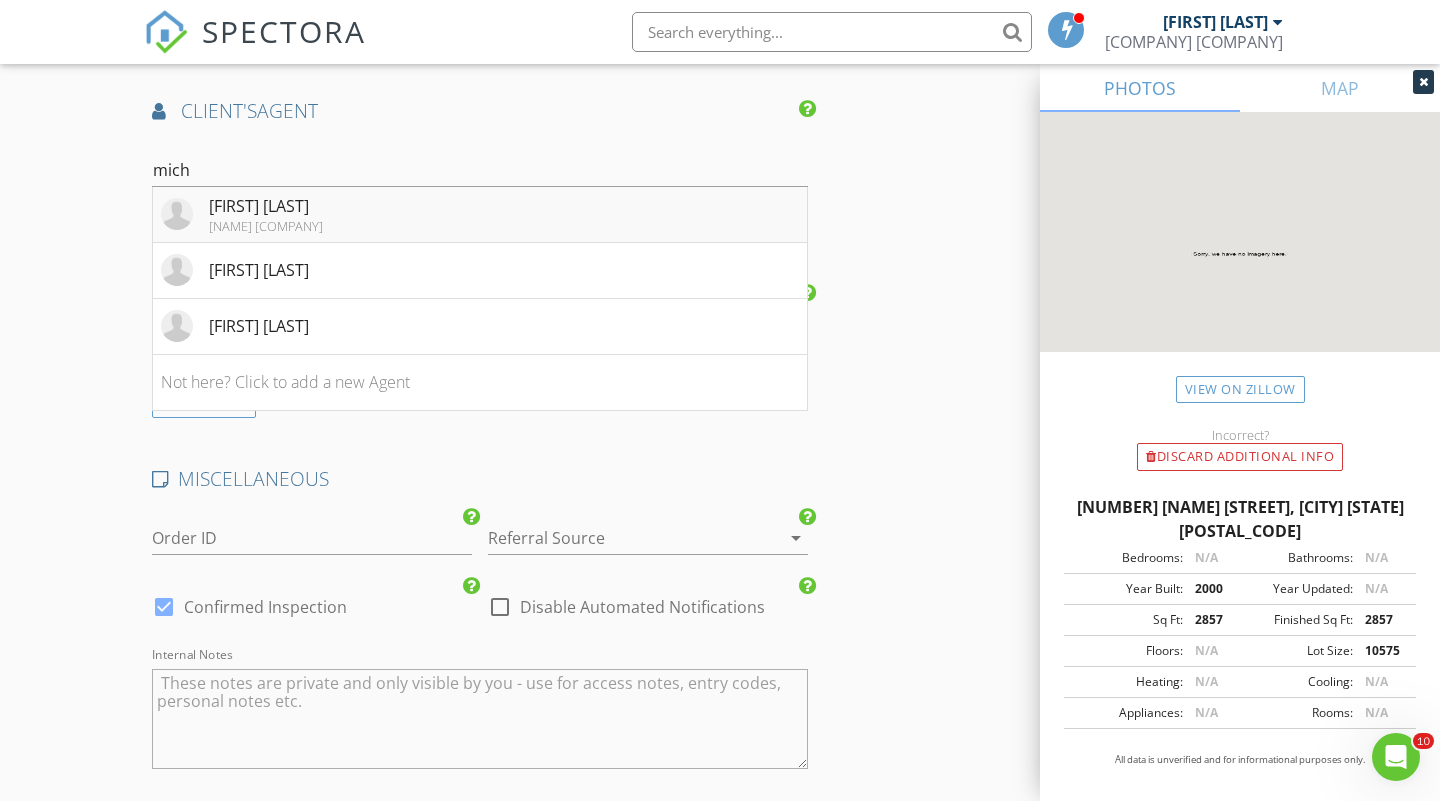 click on "Michelle McCorkle" at bounding box center (266, 206) 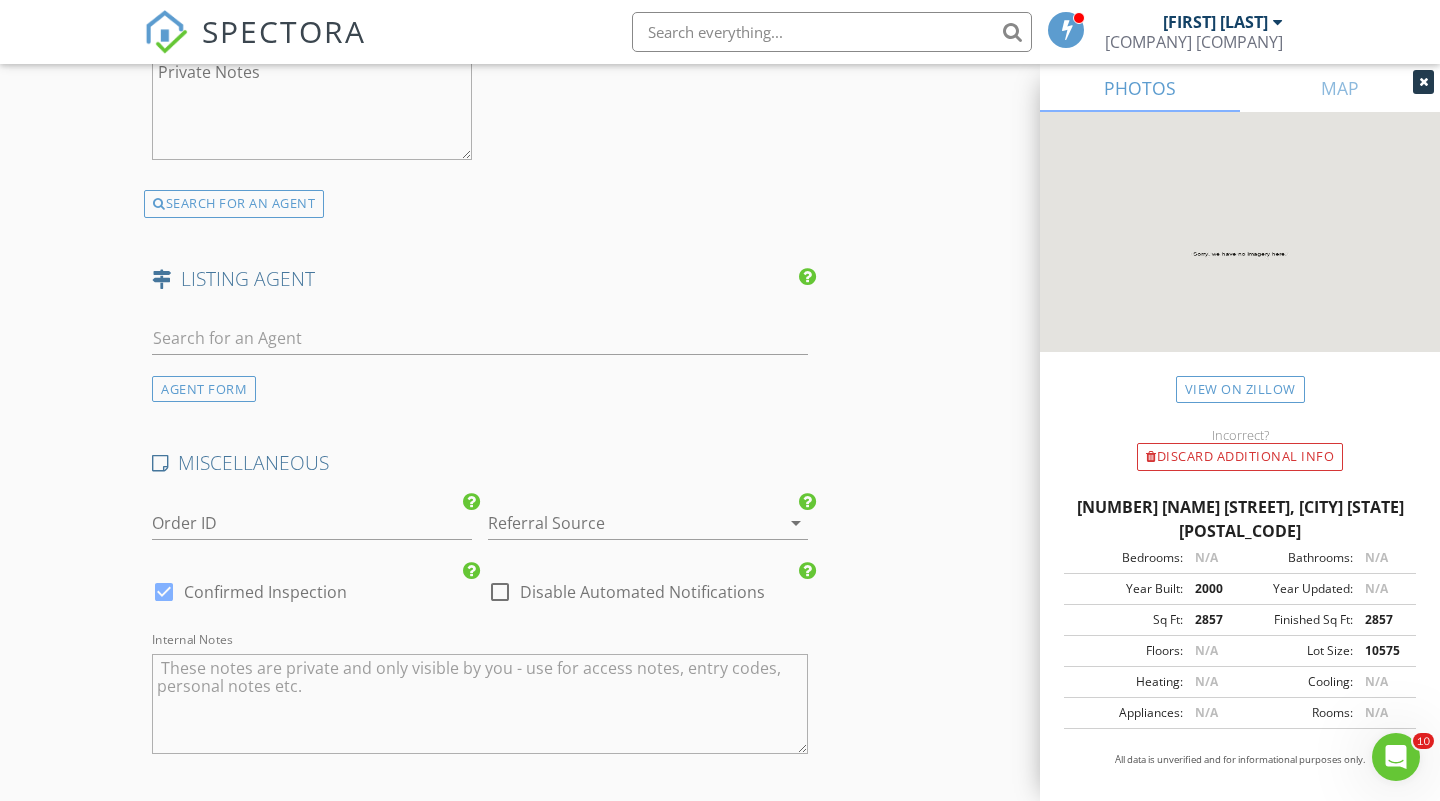 scroll, scrollTop: 3152, scrollLeft: 0, axis: vertical 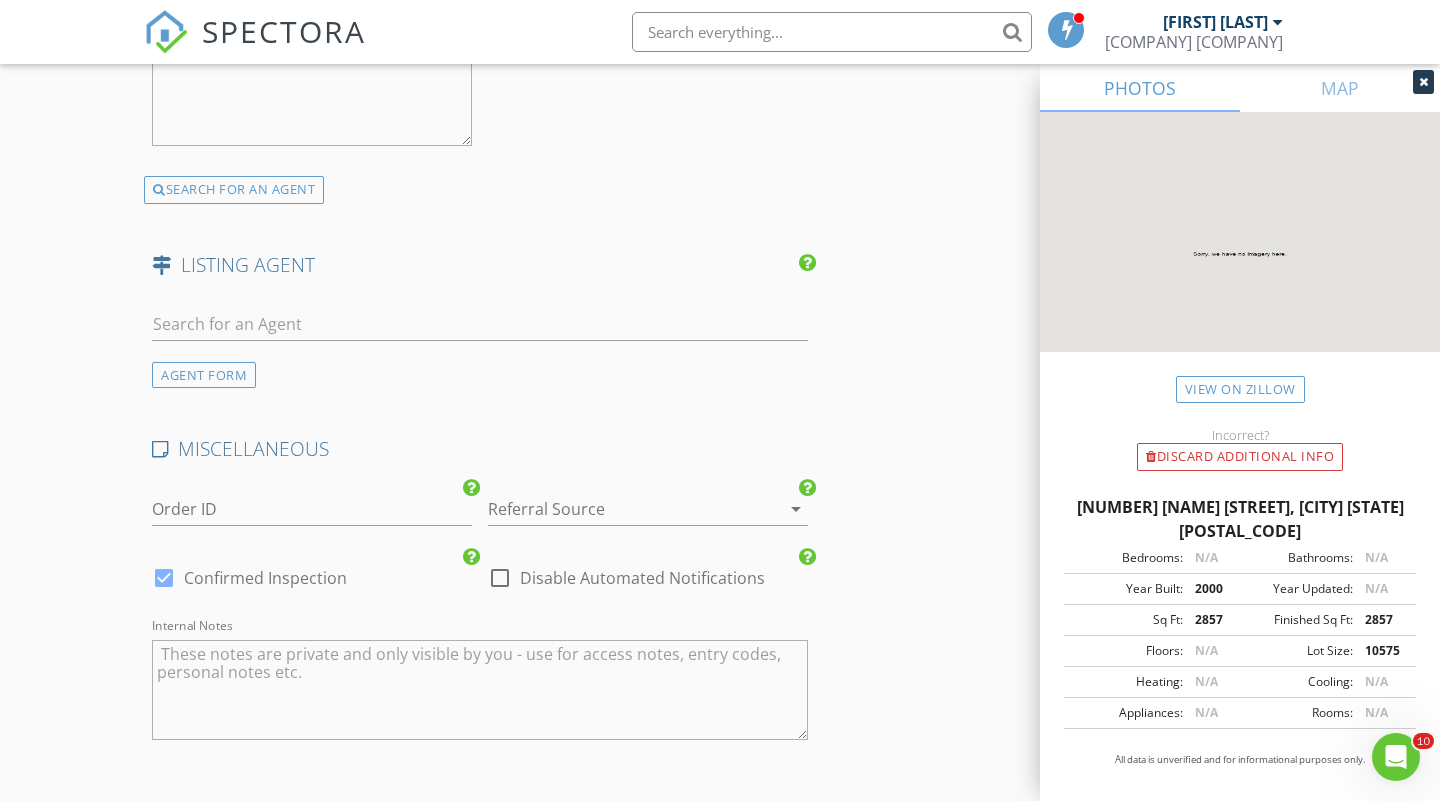 click at bounding box center [620, 509] 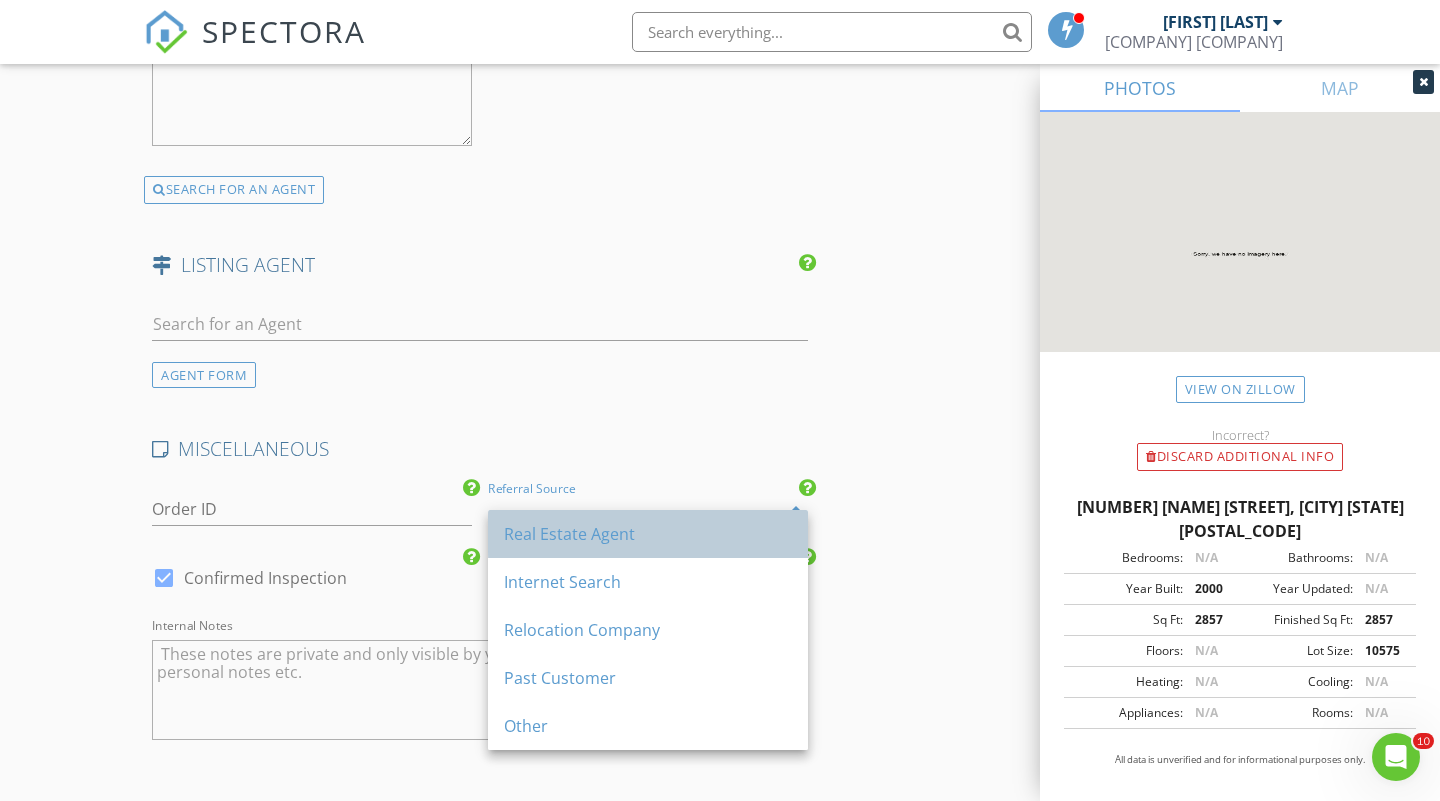 click on "Real Estate Agent" at bounding box center (648, 534) 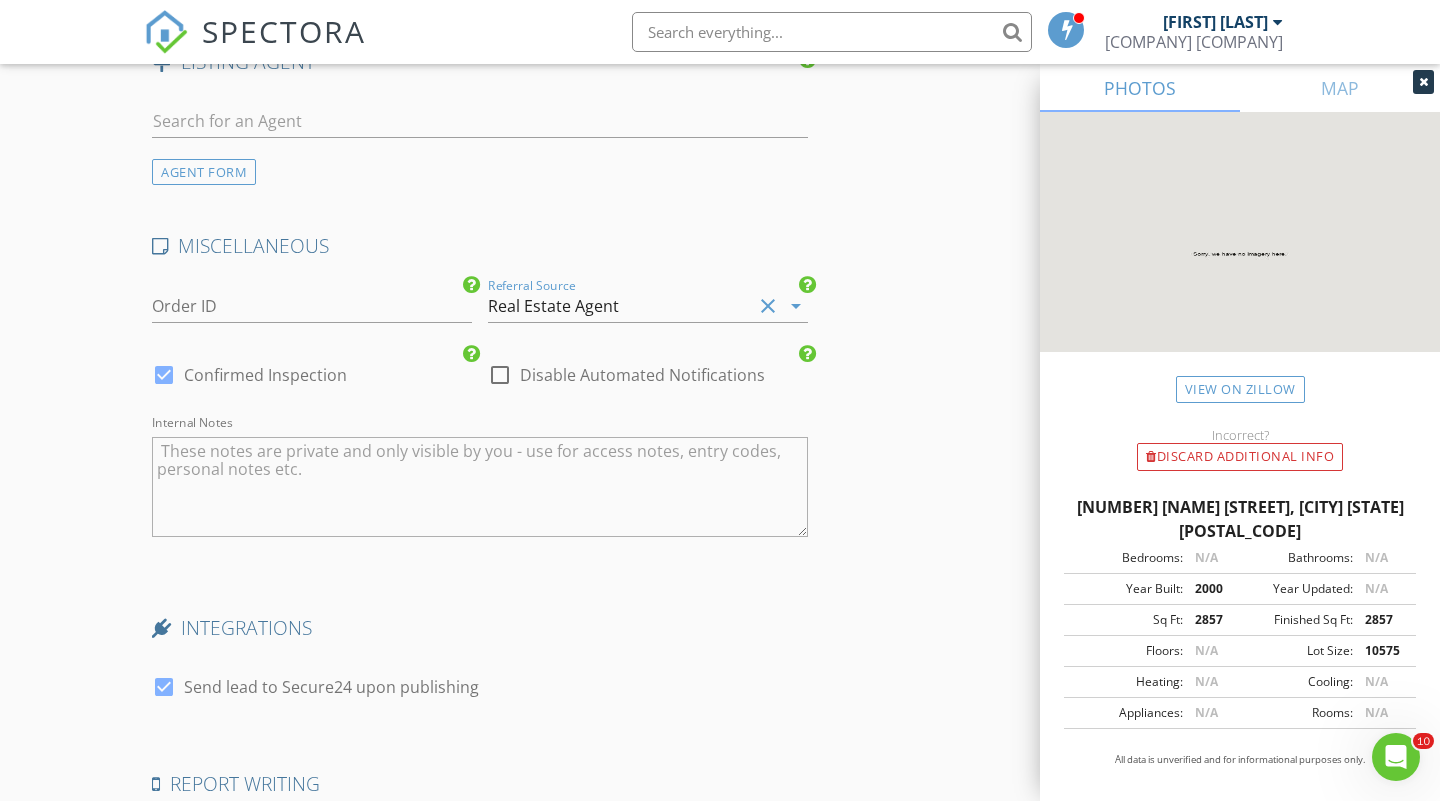 scroll, scrollTop: 3655, scrollLeft: 0, axis: vertical 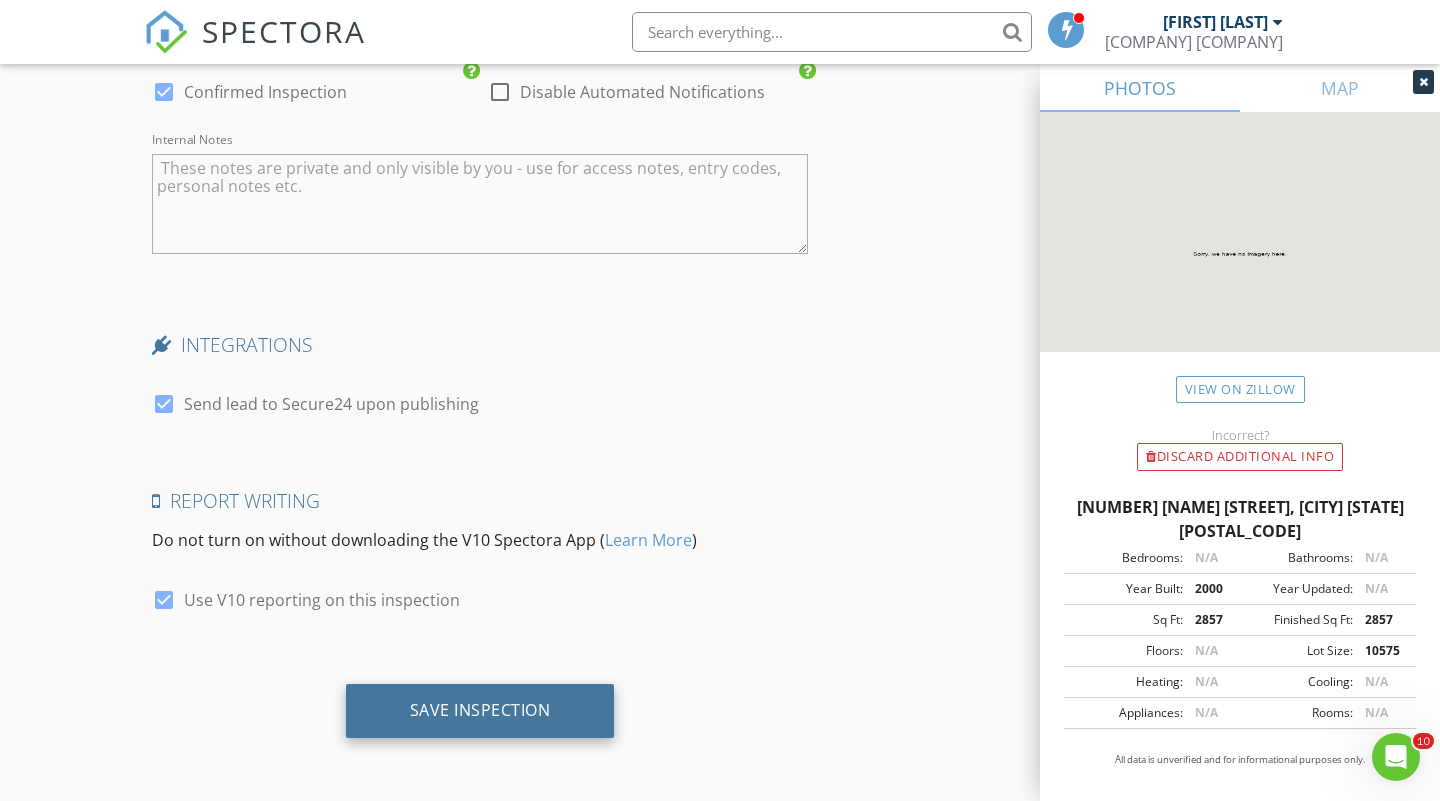 click on "Save Inspection" at bounding box center [480, 710] 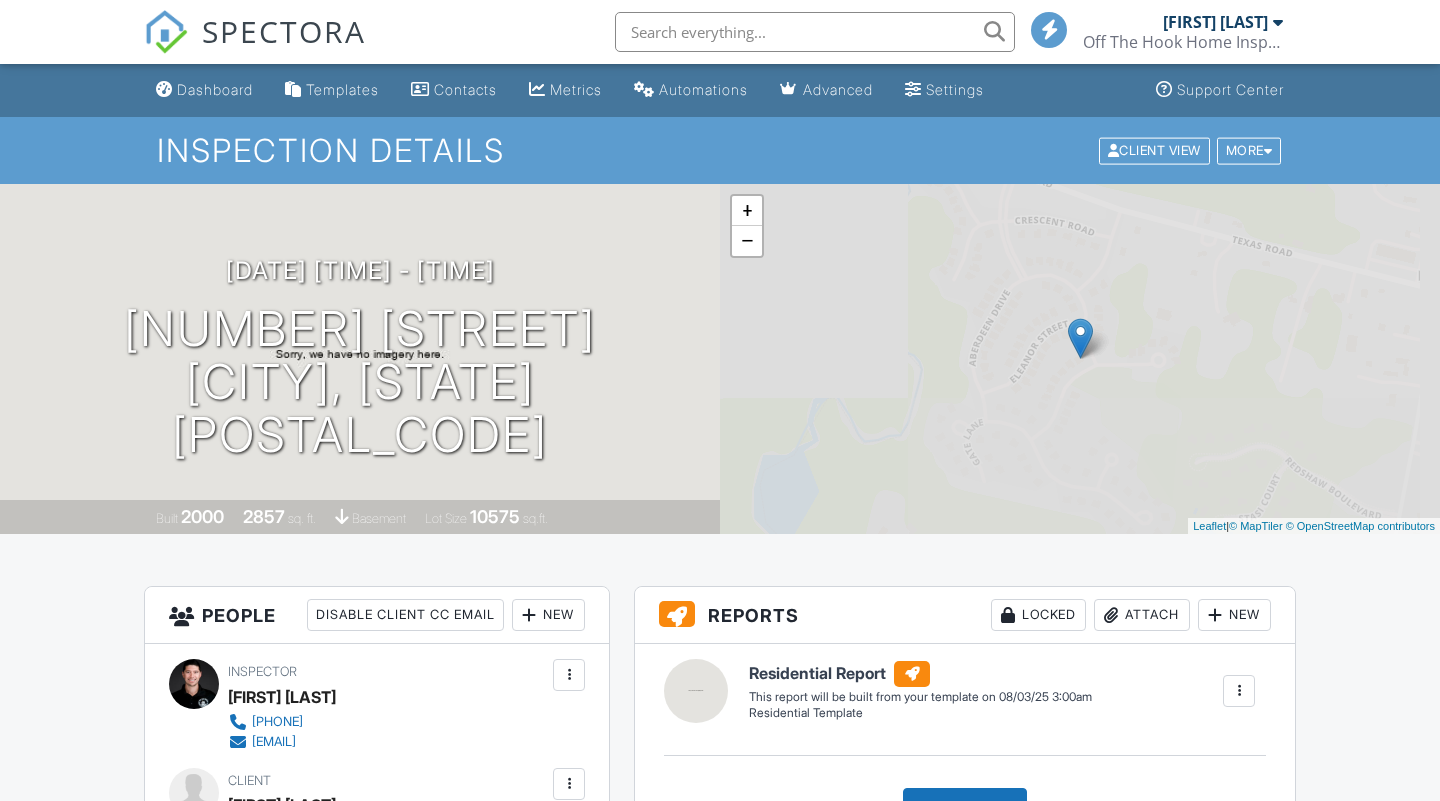 scroll, scrollTop: 0, scrollLeft: 0, axis: both 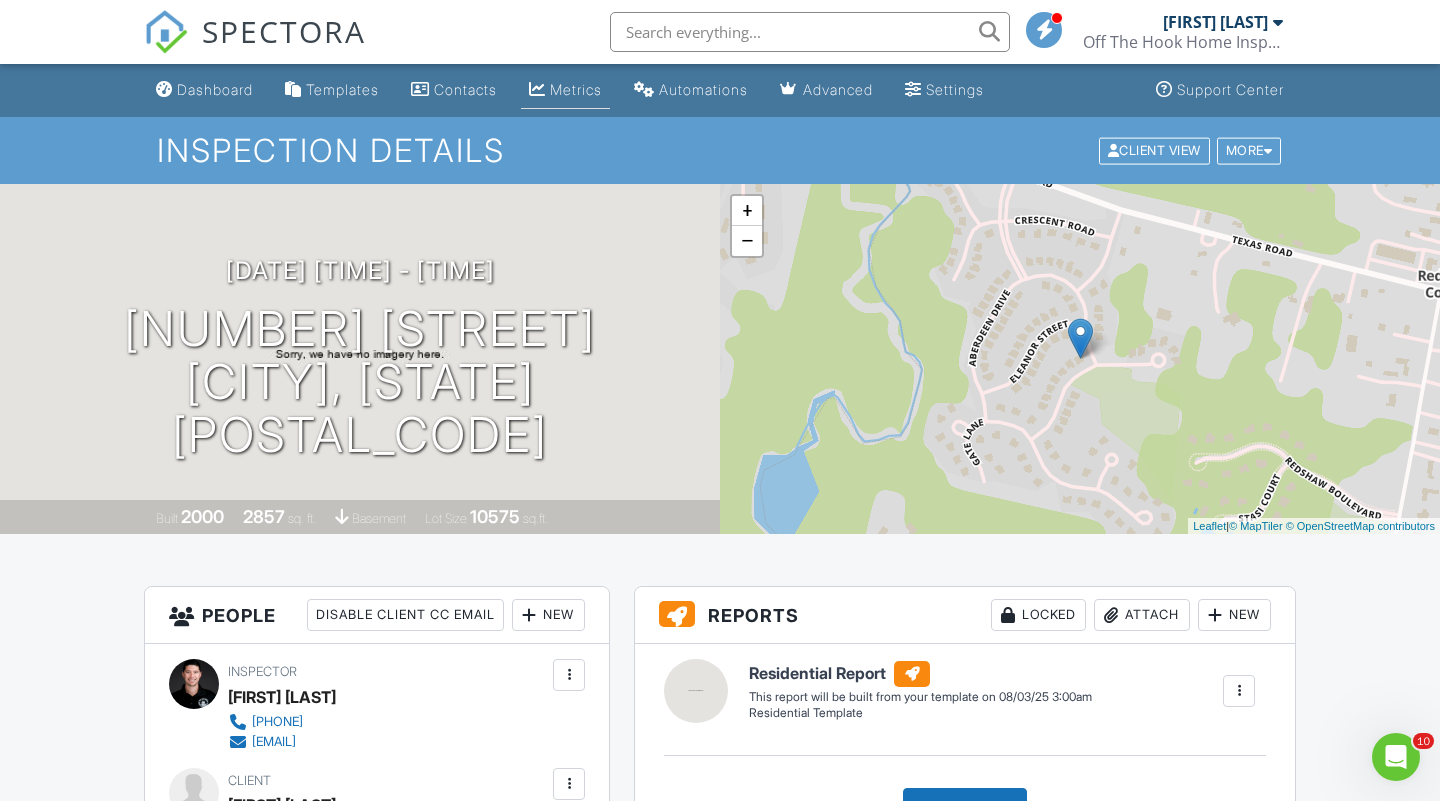 click on "Metrics" at bounding box center [576, 89] 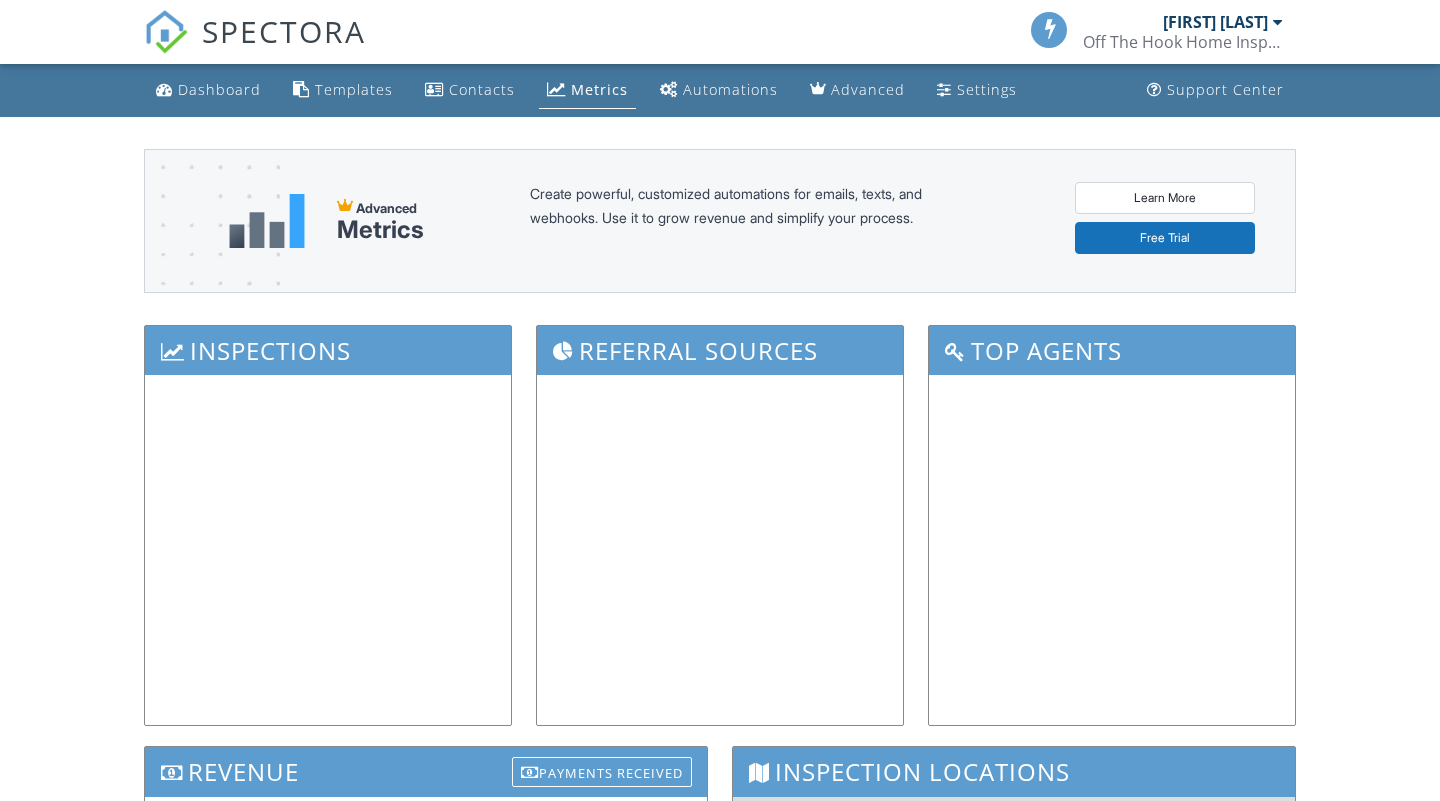 scroll, scrollTop: 0, scrollLeft: 0, axis: both 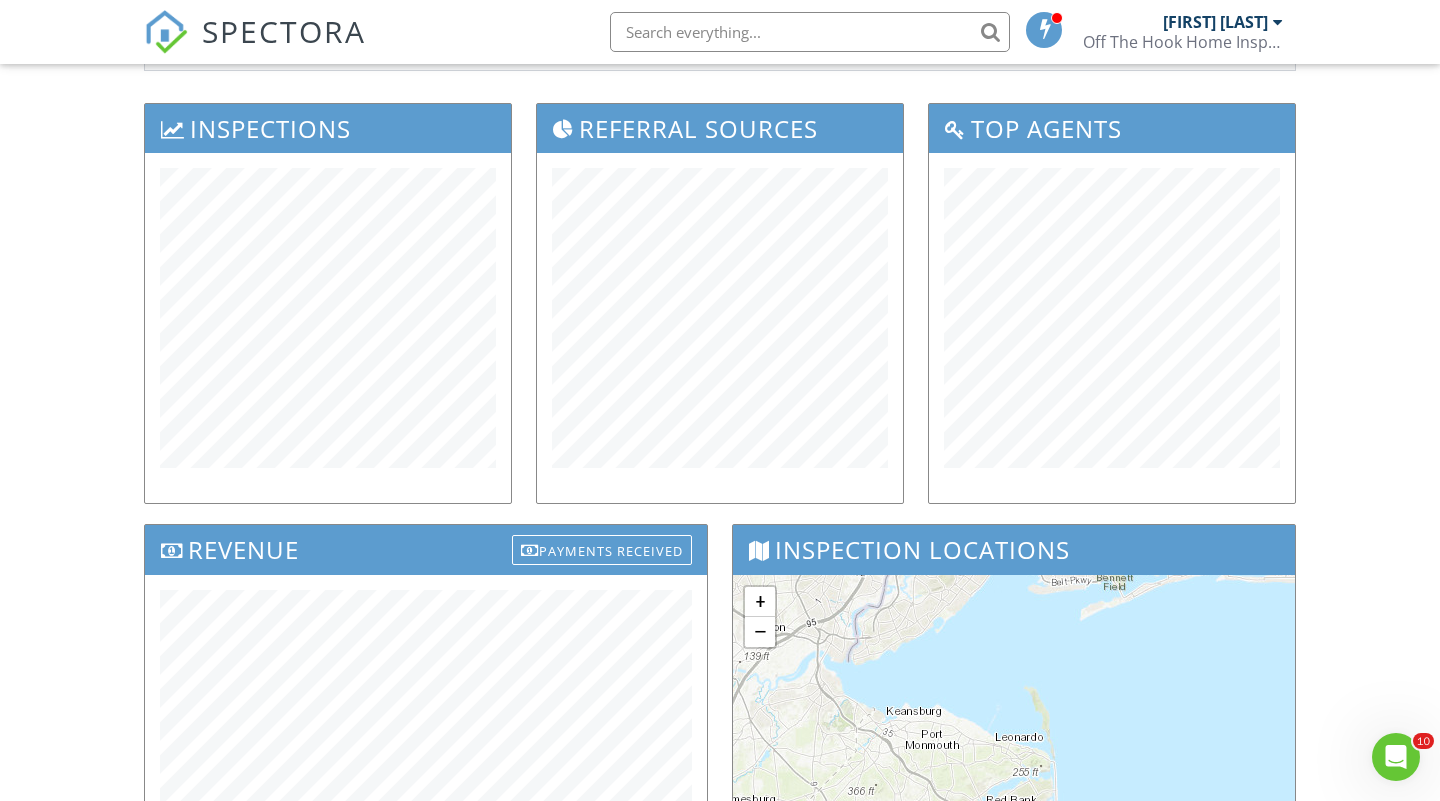 click on "Inspections" at bounding box center (328, 128) 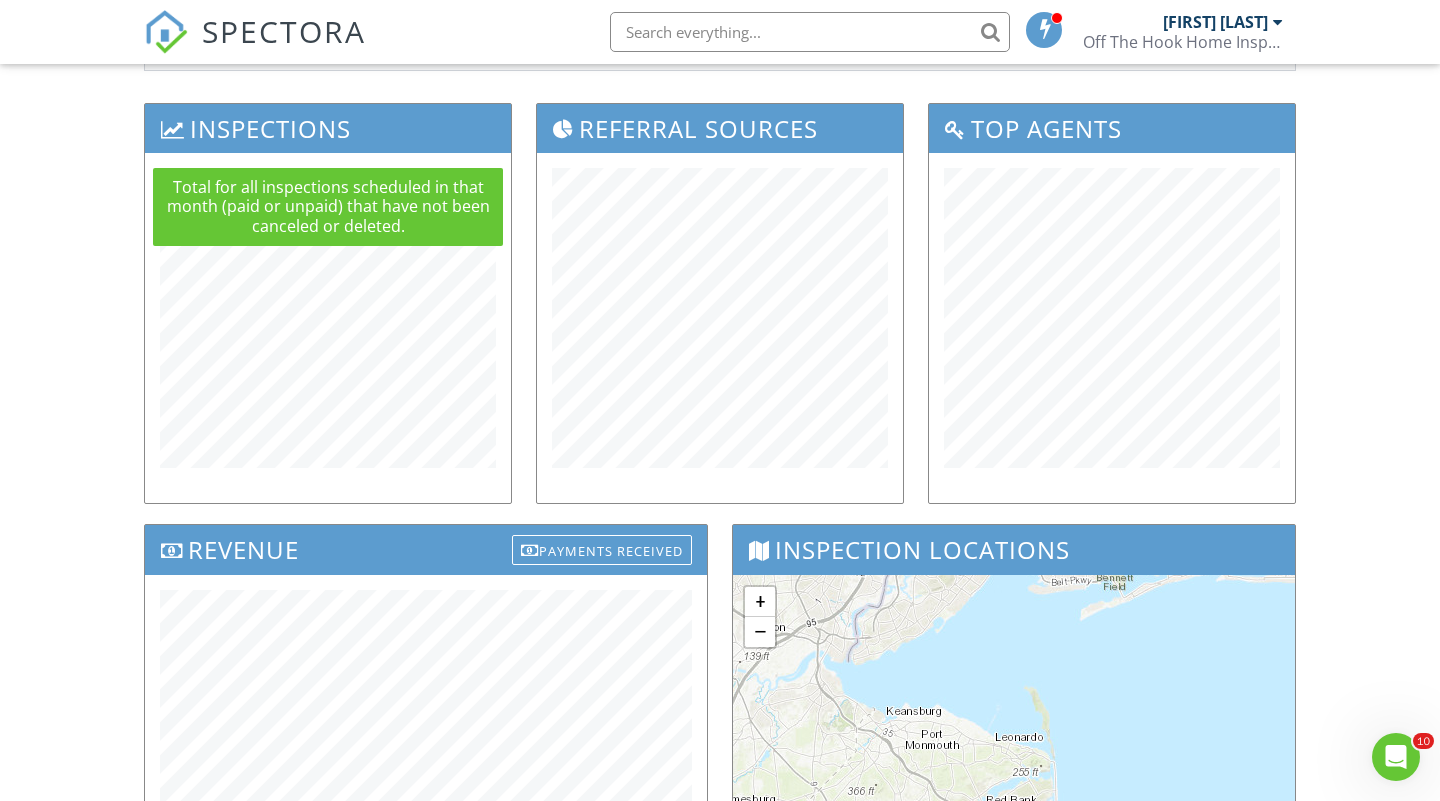 click on "Inspections" at bounding box center [328, 128] 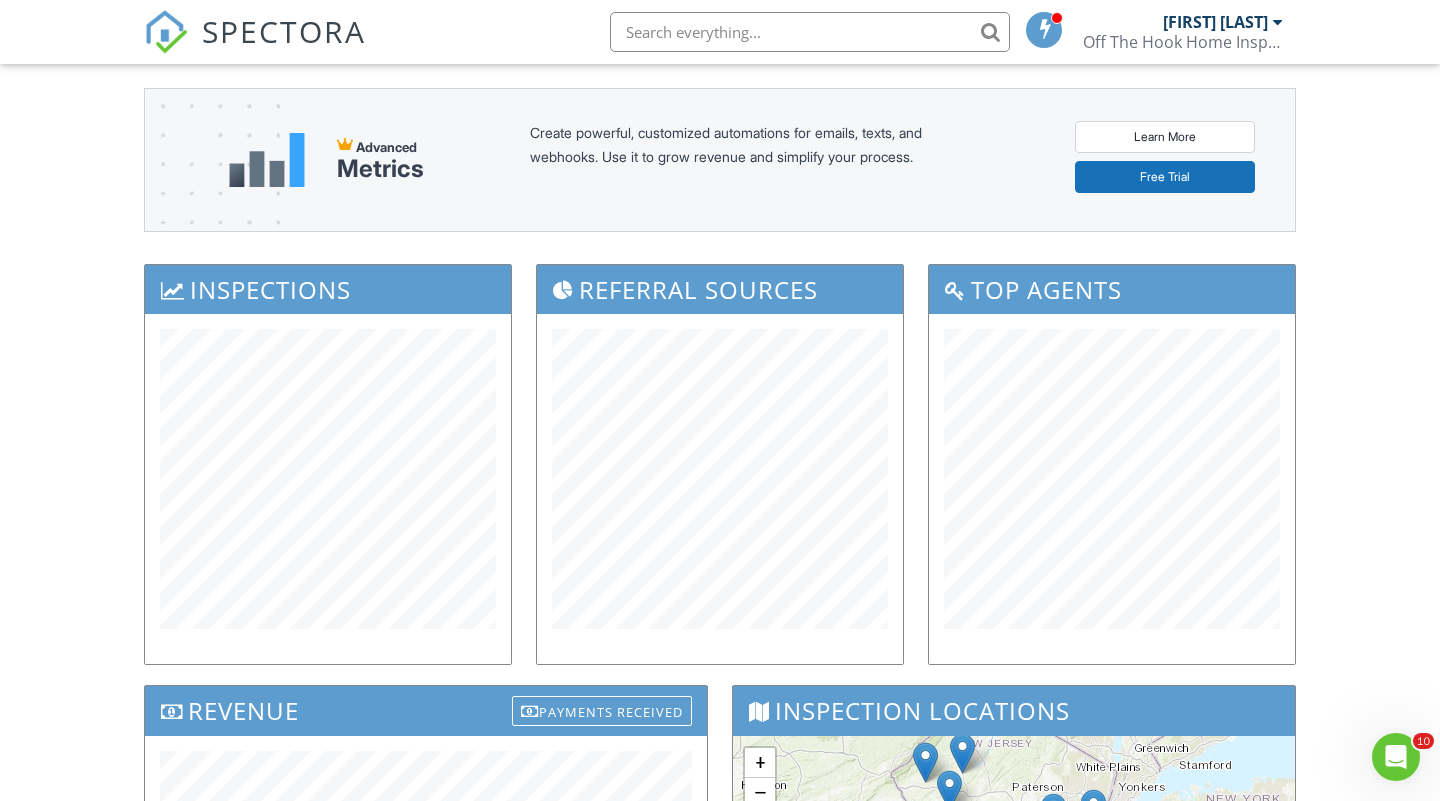 scroll, scrollTop: 0, scrollLeft: 0, axis: both 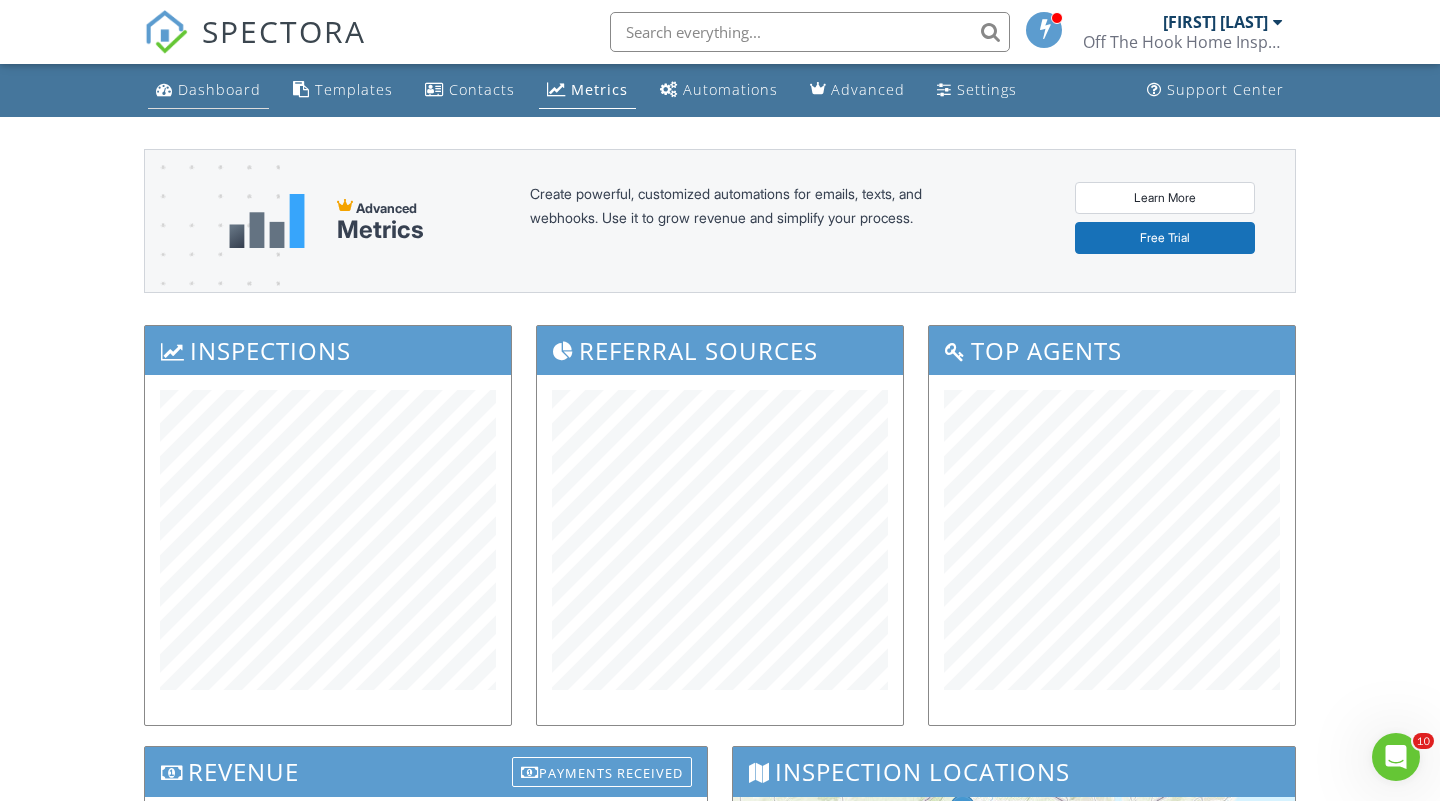 click on "Dashboard" at bounding box center [219, 89] 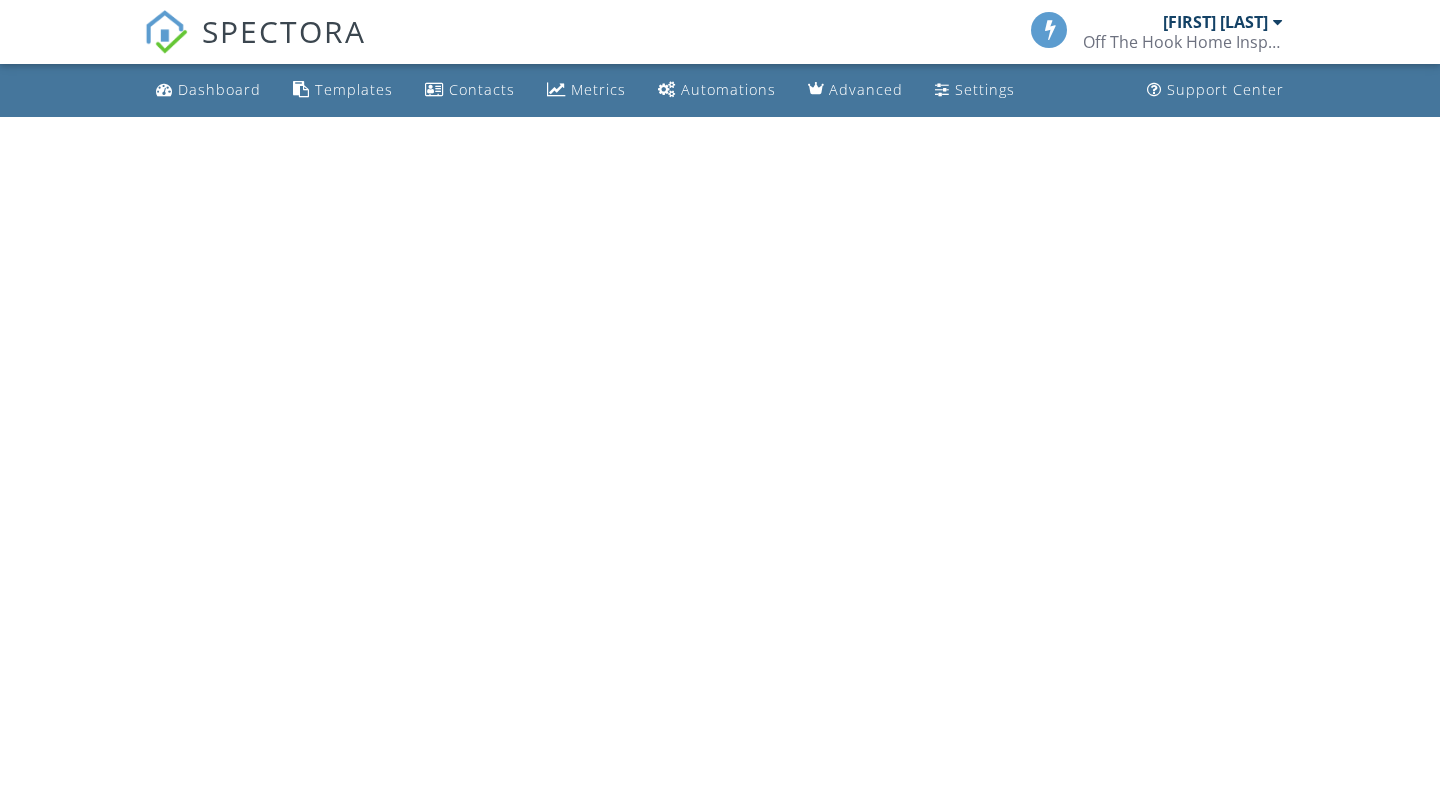 scroll, scrollTop: 0, scrollLeft: 0, axis: both 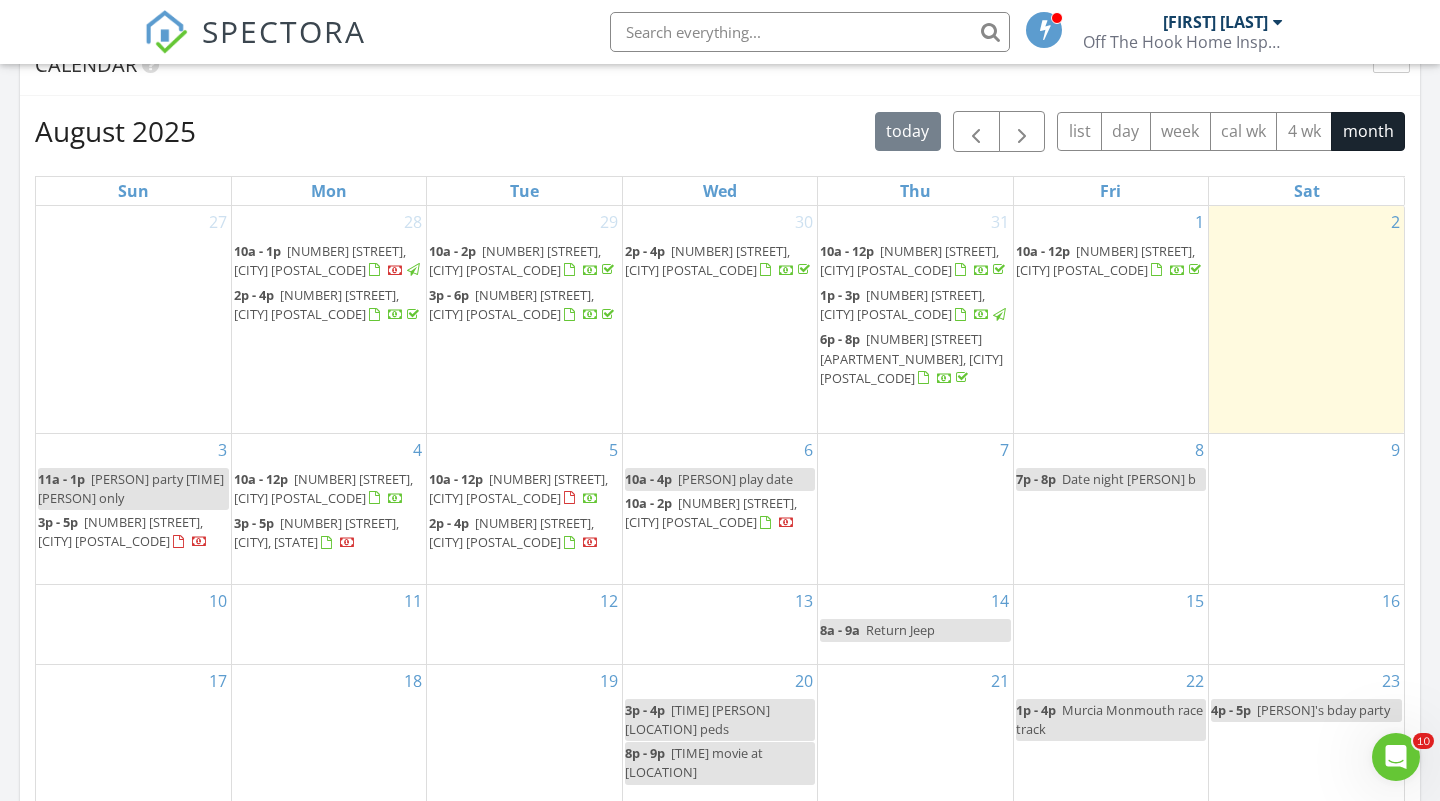 click on "77 Navesink Ave, Middletown Township 07748" at bounding box center [320, 260] 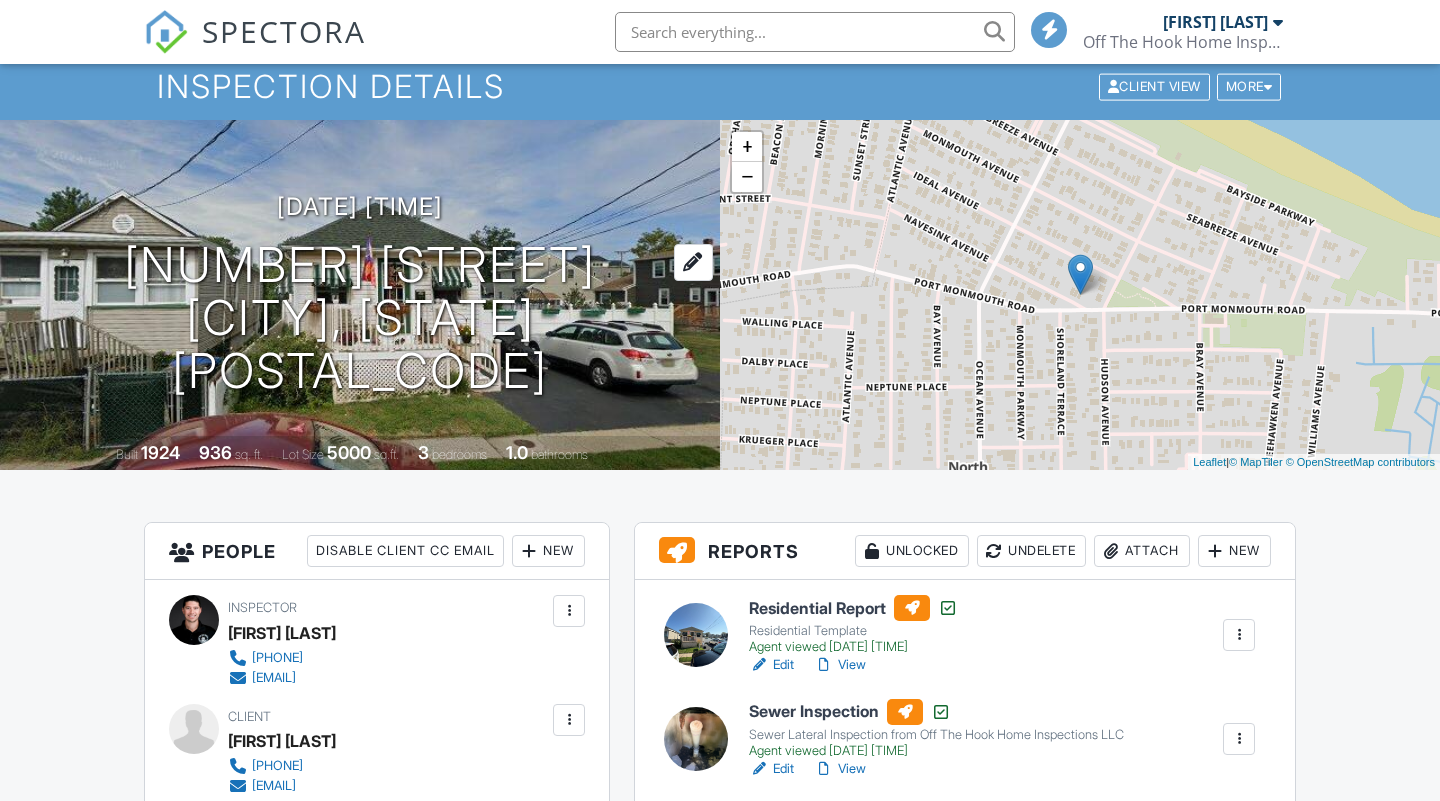 scroll, scrollTop: 536, scrollLeft: 0, axis: vertical 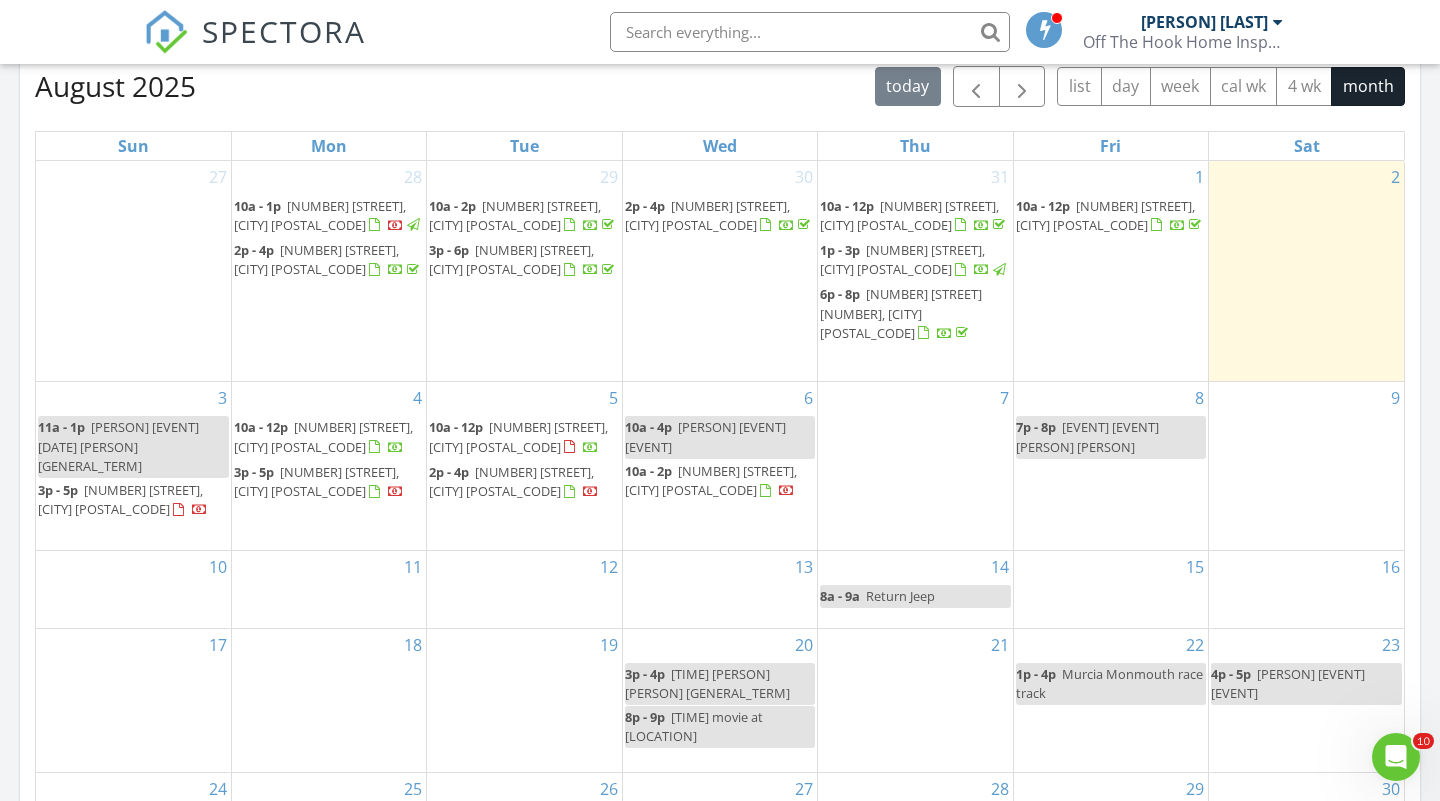 click on "19 Helene St, Old Bridge 08857" at bounding box center (120, 499) 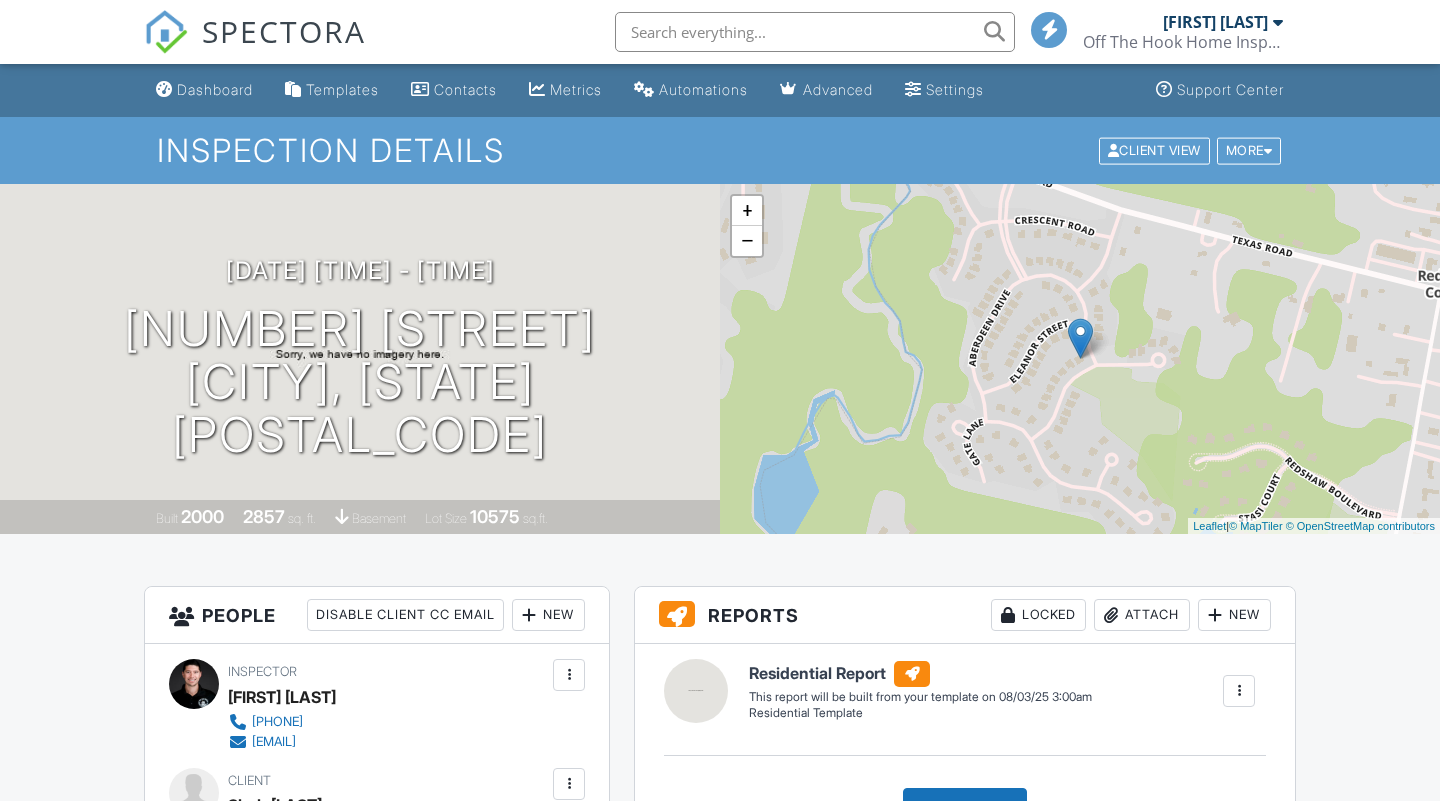 scroll, scrollTop: 176, scrollLeft: 0, axis: vertical 